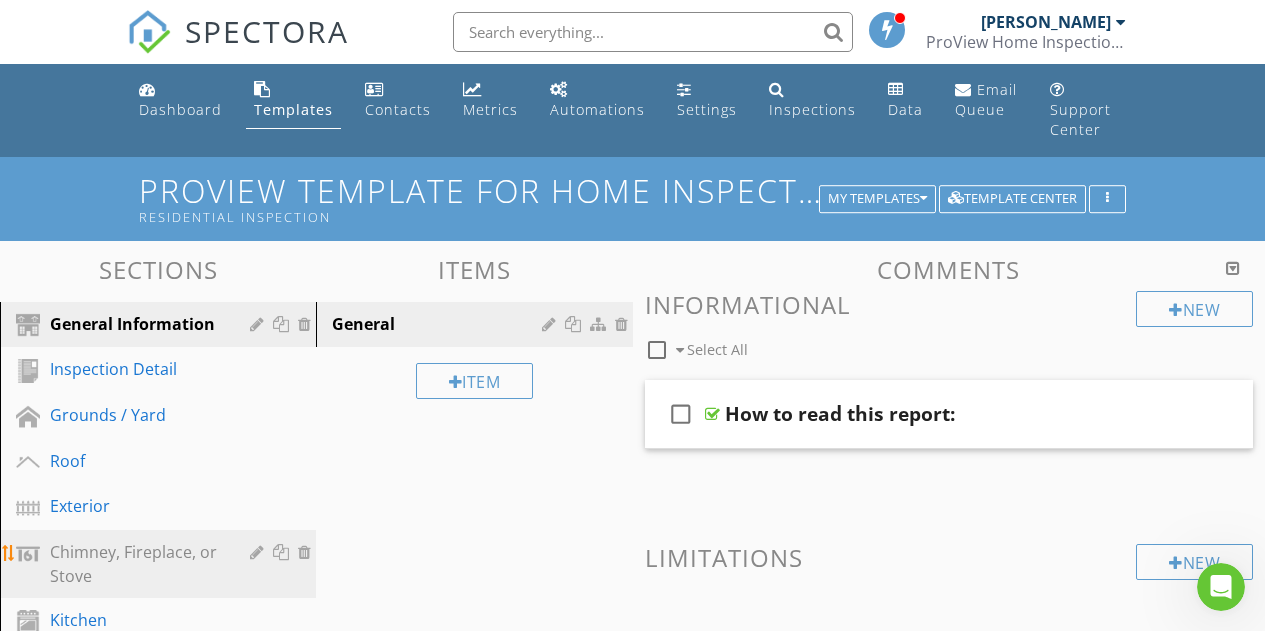 scroll, scrollTop: 0, scrollLeft: 0, axis: both 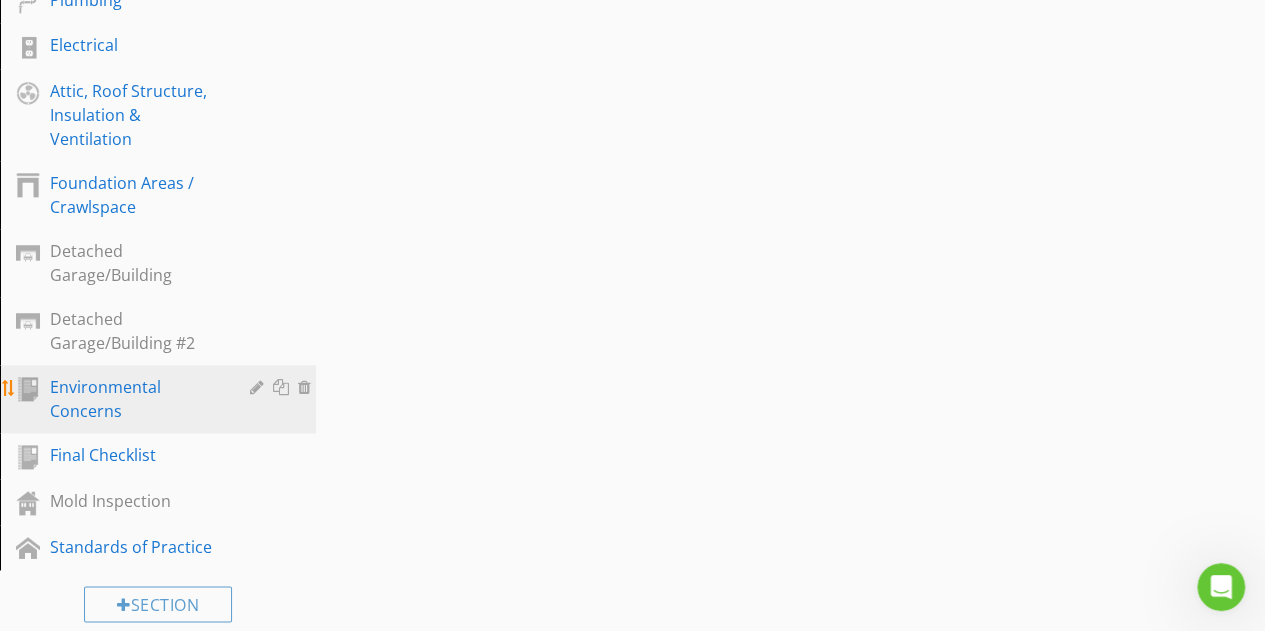 click on "Environmental Concerns" at bounding box center [135, 399] 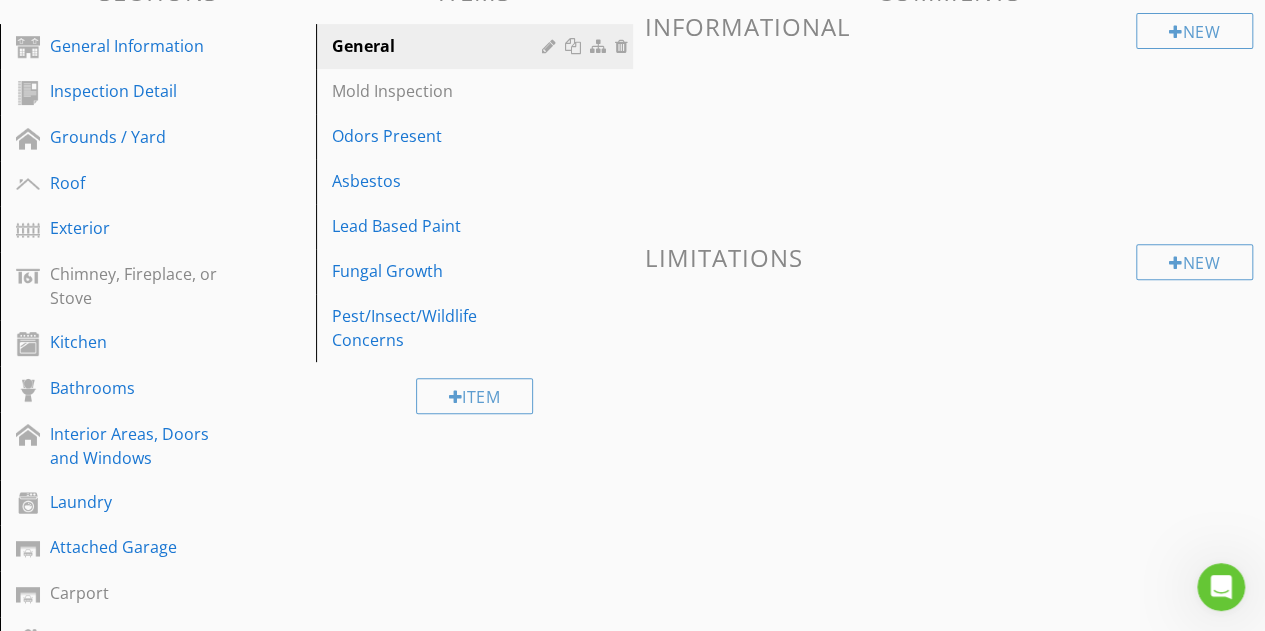 scroll, scrollTop: 200, scrollLeft: 0, axis: vertical 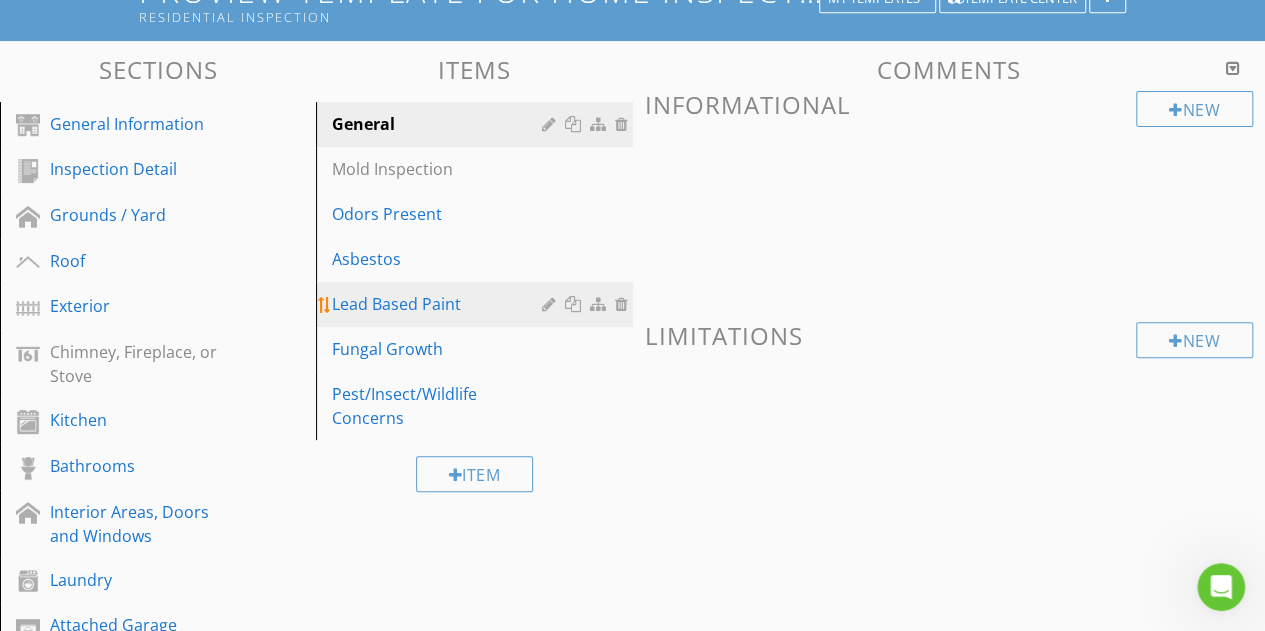 click on "Lead Based Paint" at bounding box center [439, 304] 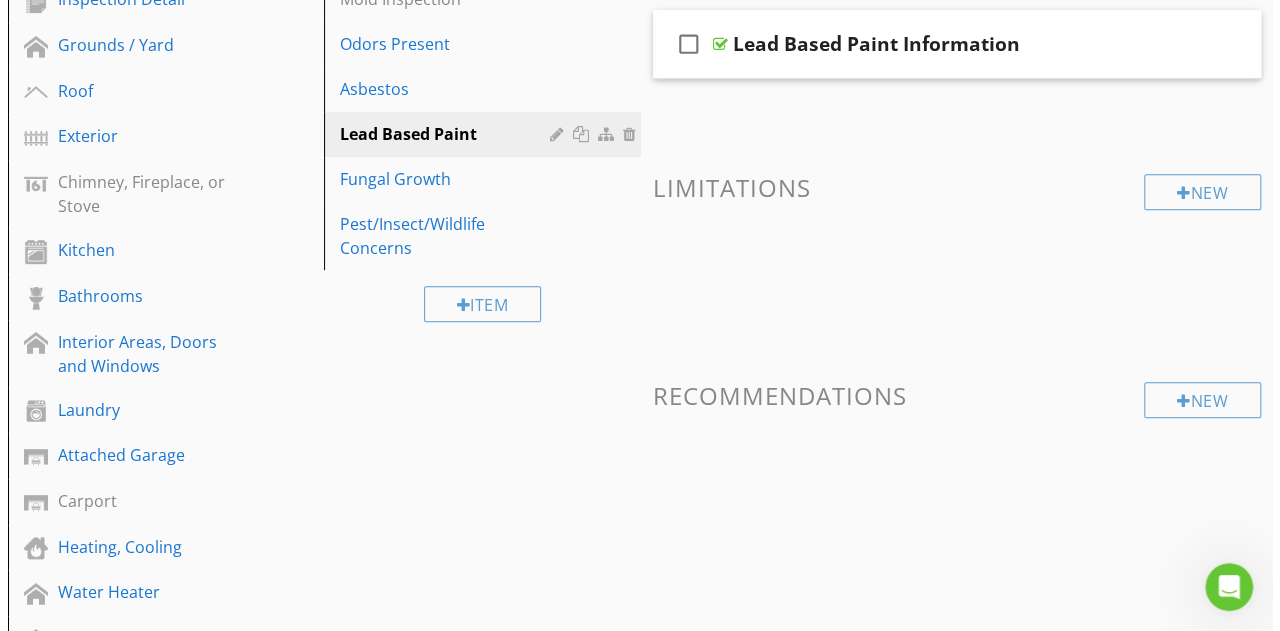 scroll, scrollTop: 400, scrollLeft: 0, axis: vertical 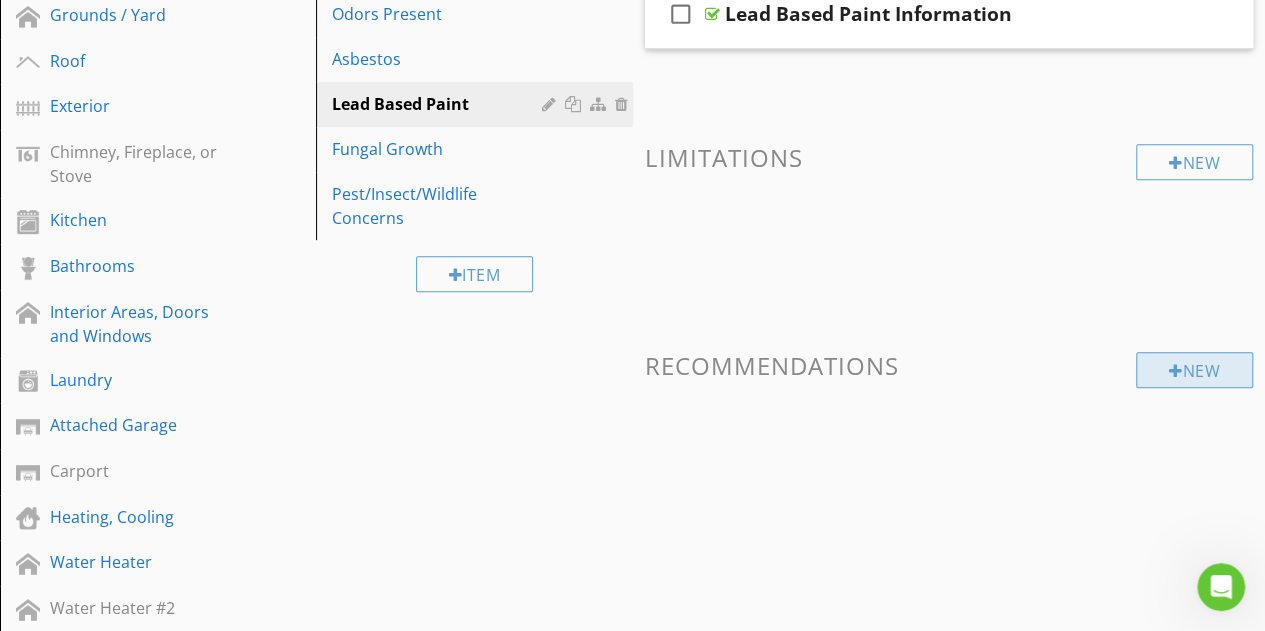 click on "New" at bounding box center [1194, 370] 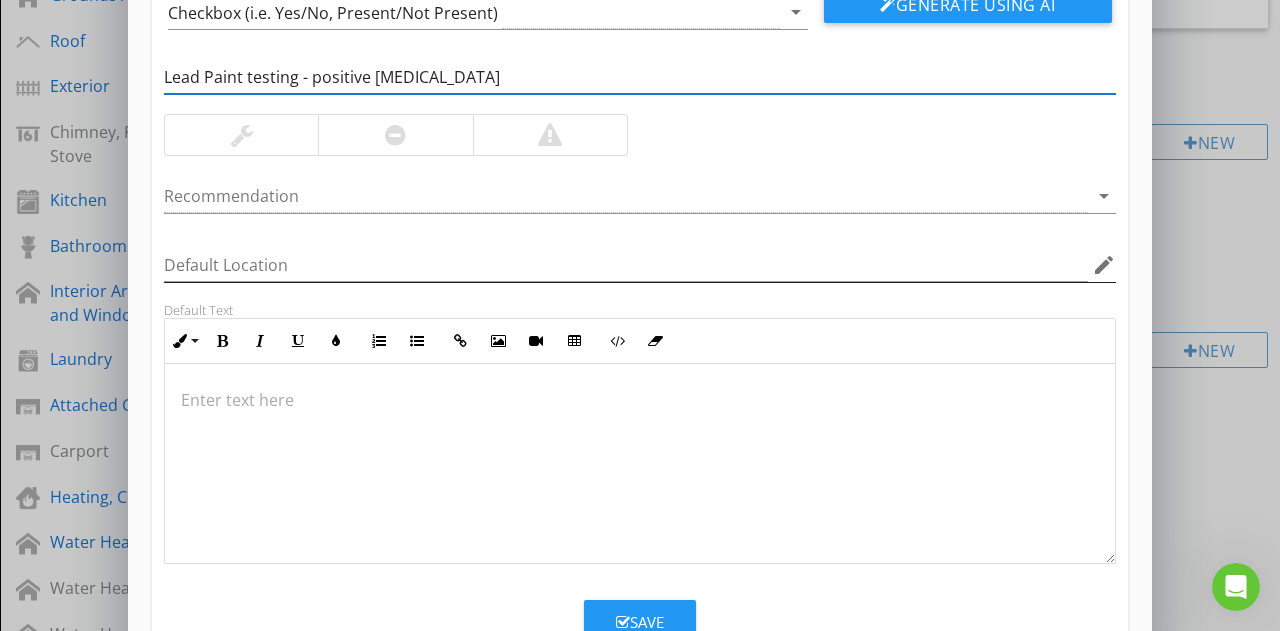 scroll, scrollTop: 200, scrollLeft: 0, axis: vertical 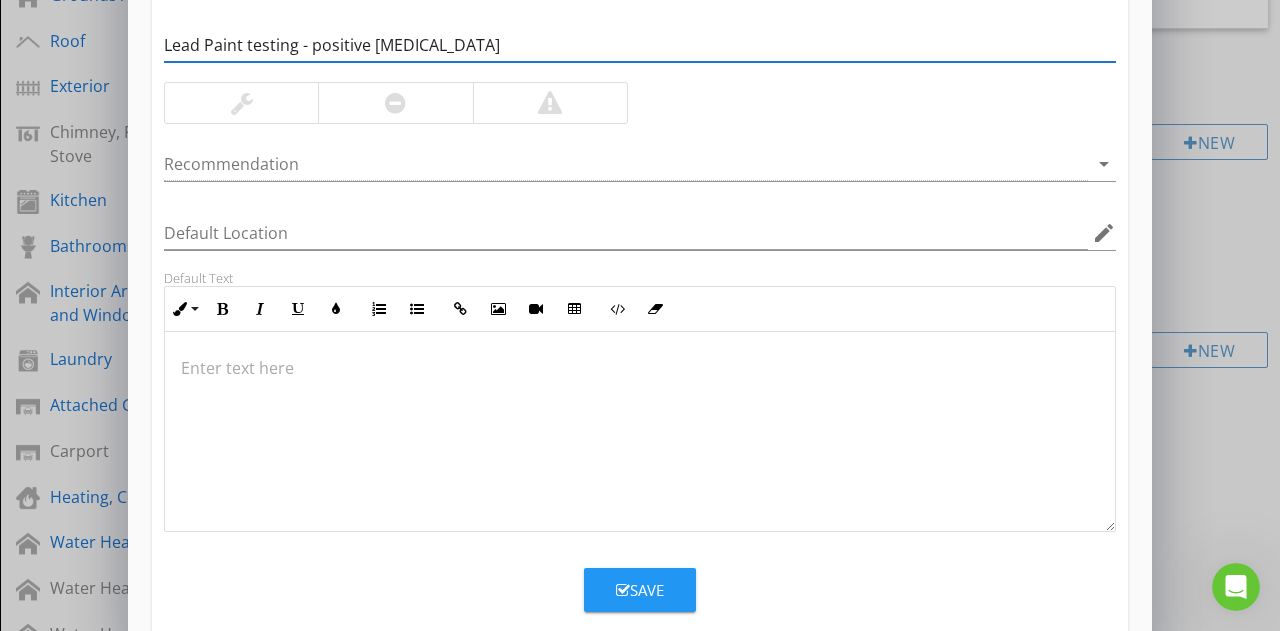 type on "Lead Paint testing - positive [MEDICAL_DATA]" 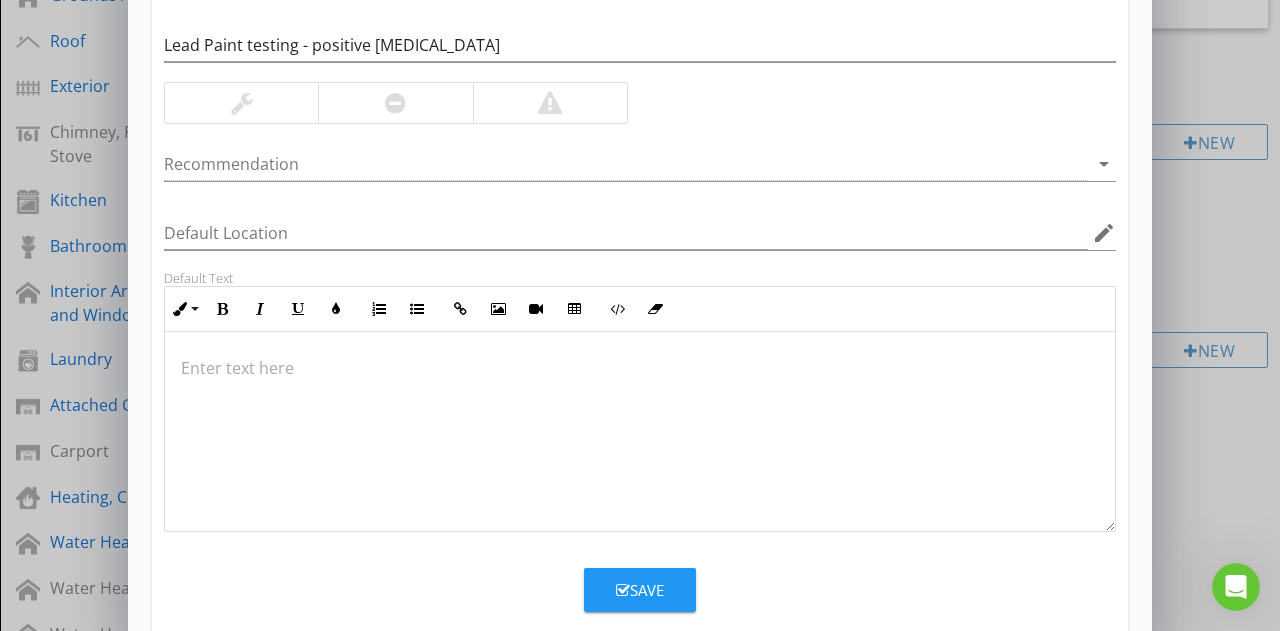 click at bounding box center (640, 432) 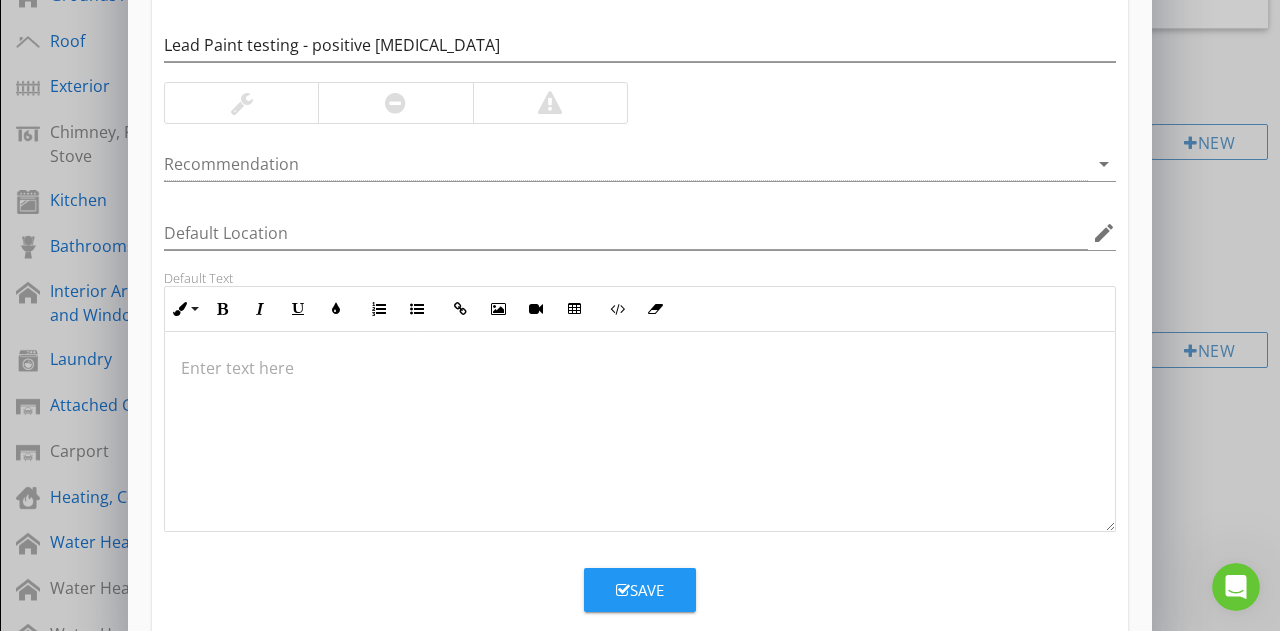 click at bounding box center [640, 432] 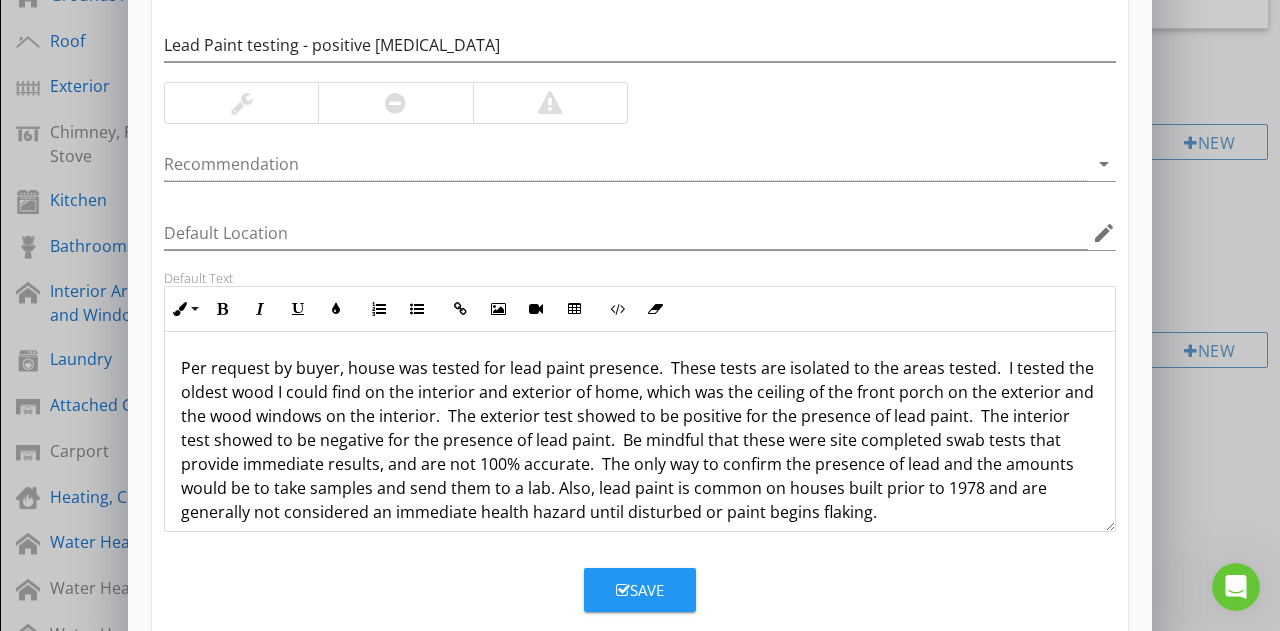 click on "Per request by buyer, house was tested for lead paint presence.  These tests are isolated to the areas tested.  I tested the oldest wood I could find on the interior and exterior of home, which was the ceiling of the front porch on the exterior and the wood windows on the interior.  The exterior test showed to be positive for the presence of lead paint.  The interior test showed to be negative for the presence of lead paint.  Be mindful that these were site completed swab tests that provide immediate results, and are not 100% accurate.  The only way to confirm the presence of lead and the amounts would be to take samples and send them to a lab. Also, lead paint is common on houses built prior to 1978 and are generally not considered an immediate health hazard until disturbed or paint begins flaking." at bounding box center [640, 440] 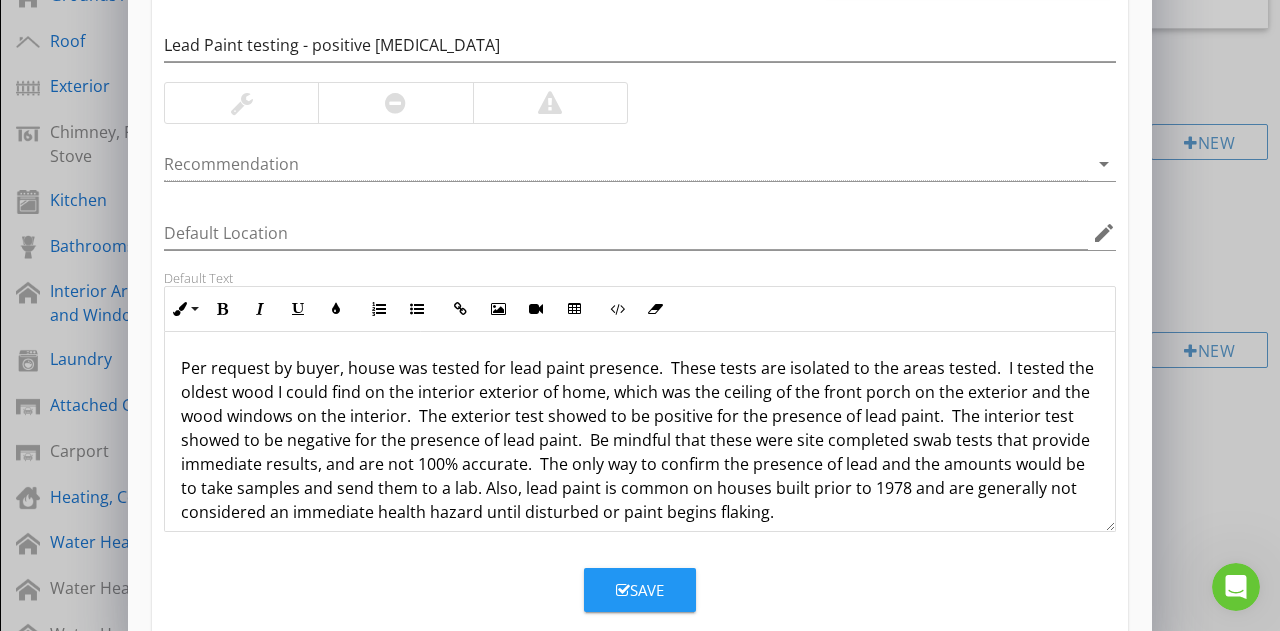 type 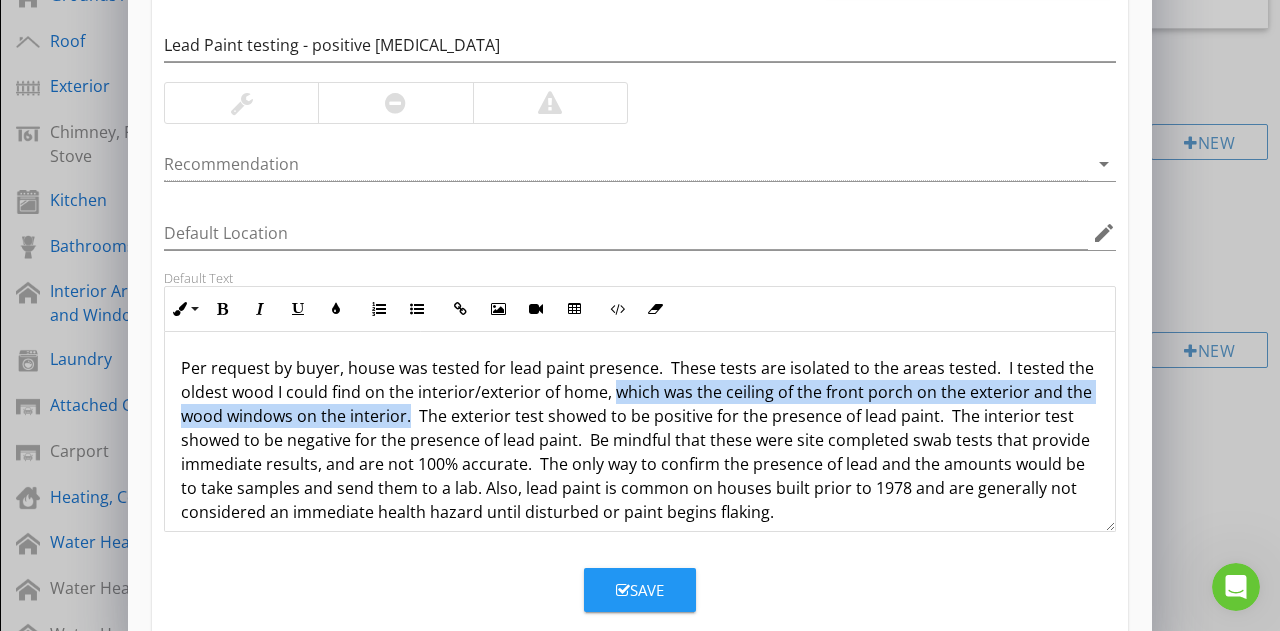 drag, startPoint x: 408, startPoint y: 413, endPoint x: 612, endPoint y: 388, distance: 205.52615 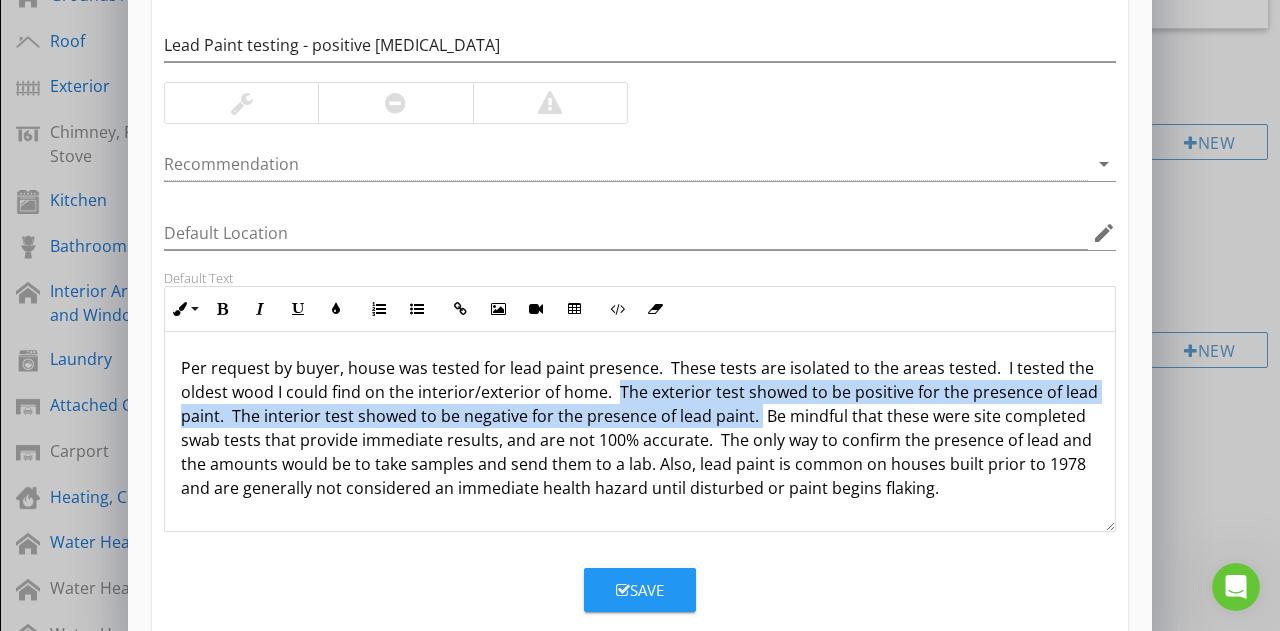 drag, startPoint x: 791, startPoint y: 416, endPoint x: 616, endPoint y: 391, distance: 176.7767 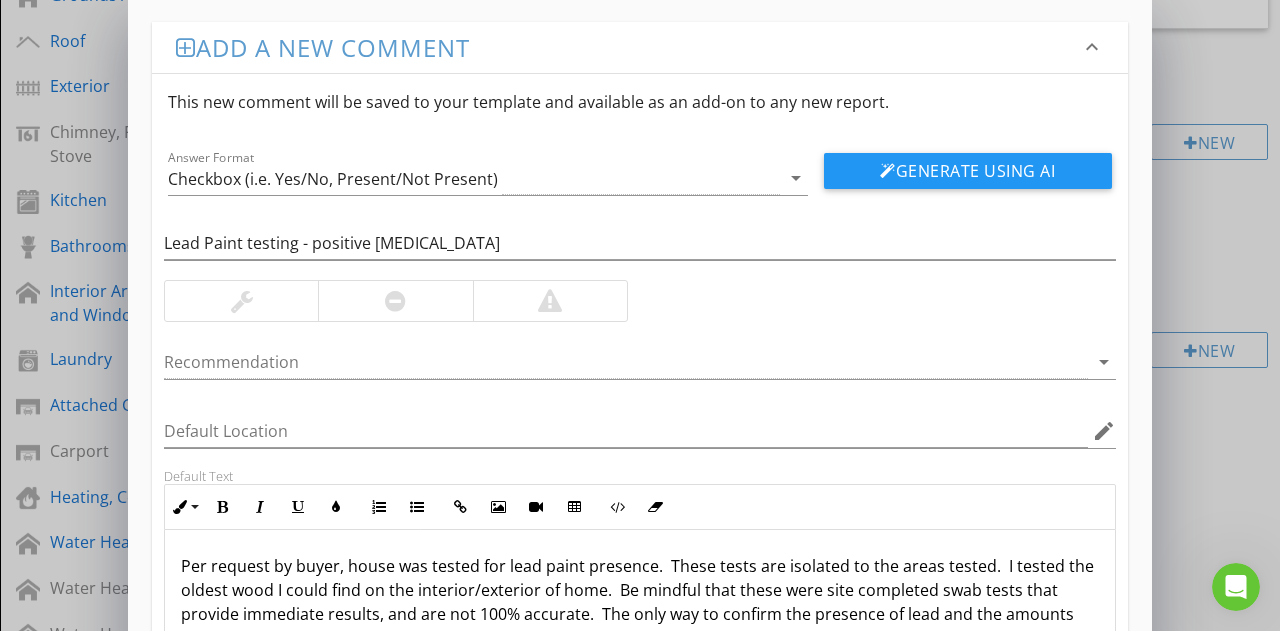 scroll, scrollTop: 0, scrollLeft: 0, axis: both 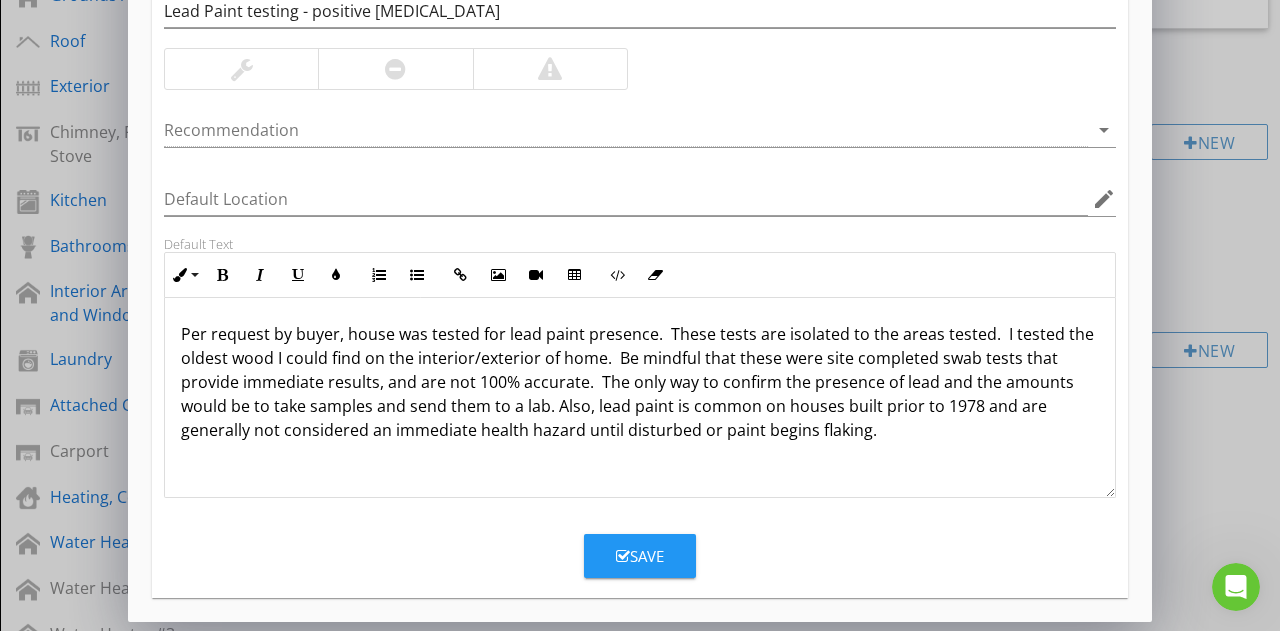 click on "Save" at bounding box center (640, 556) 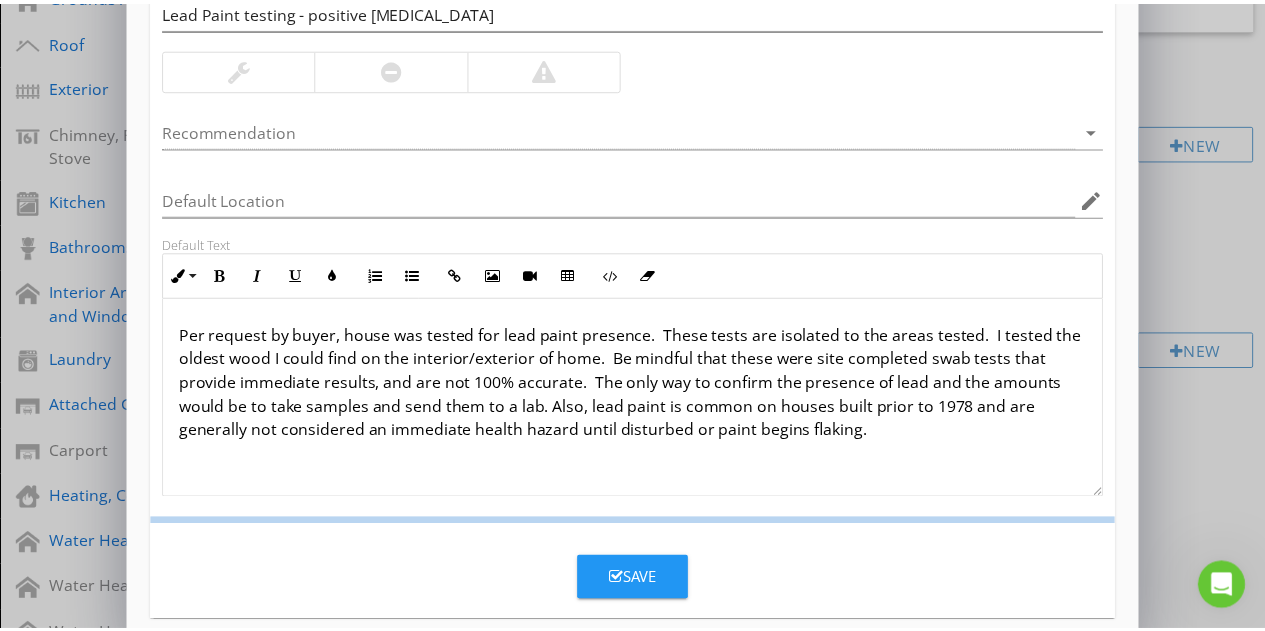 scroll, scrollTop: 137, scrollLeft: 0, axis: vertical 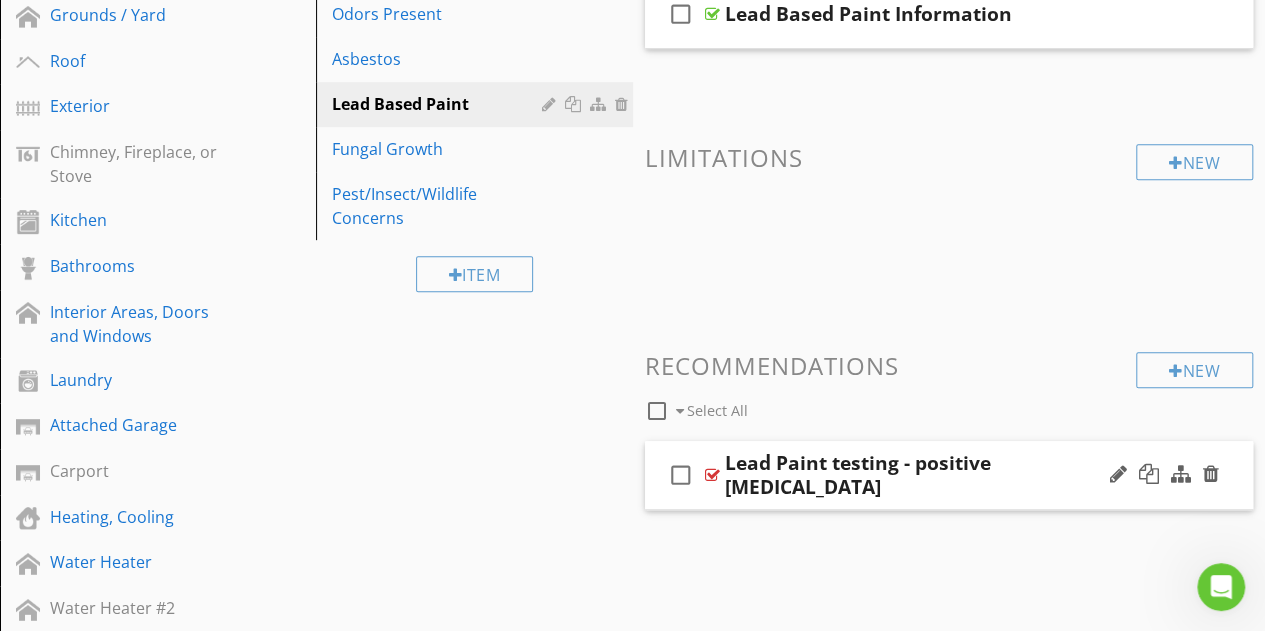 click on "check_box_outline_blank
Lead Paint testing - positive [MEDICAL_DATA]" at bounding box center (949, 475) 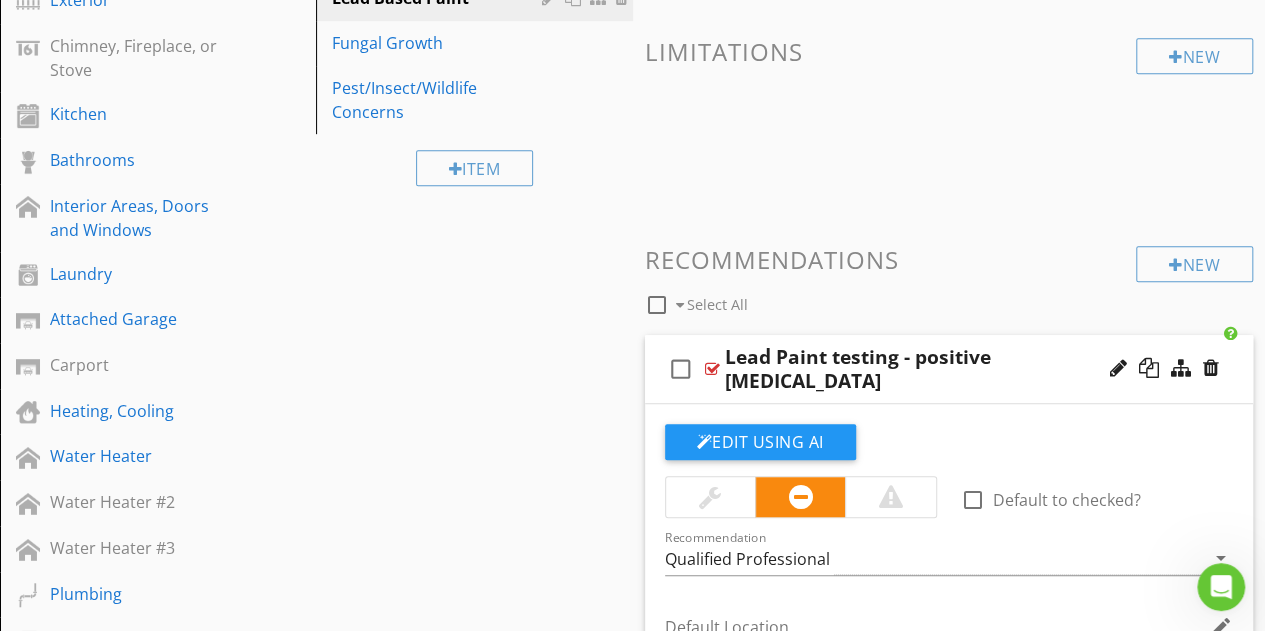 scroll, scrollTop: 700, scrollLeft: 0, axis: vertical 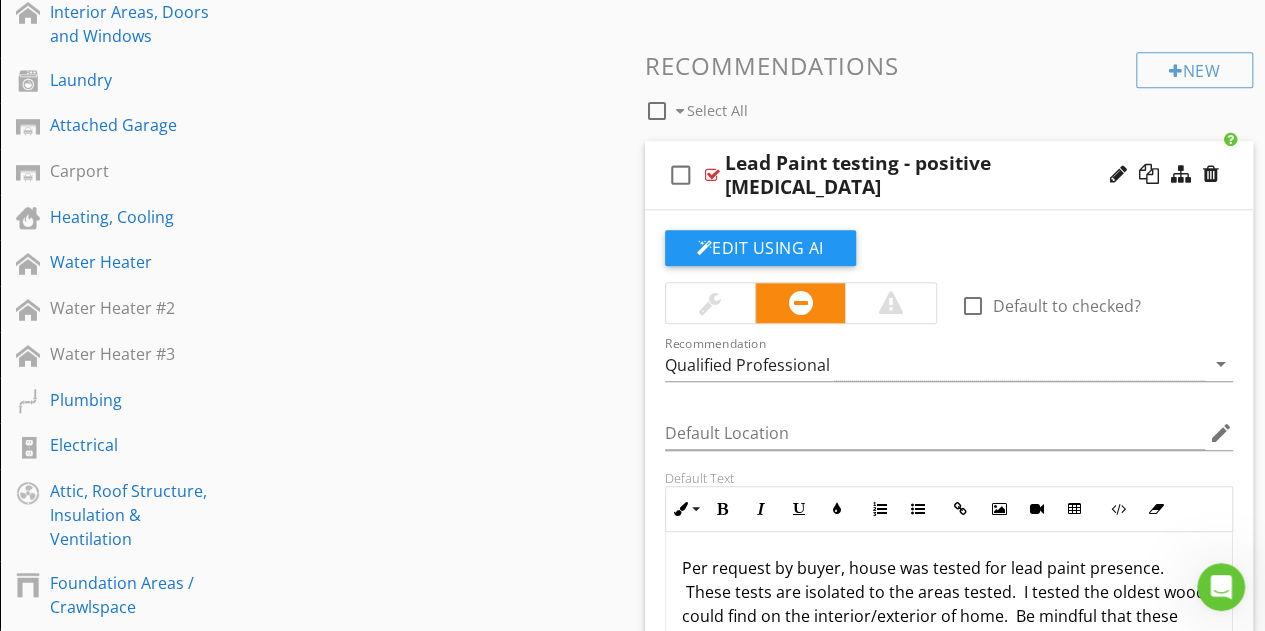 click at bounding box center [710, 303] 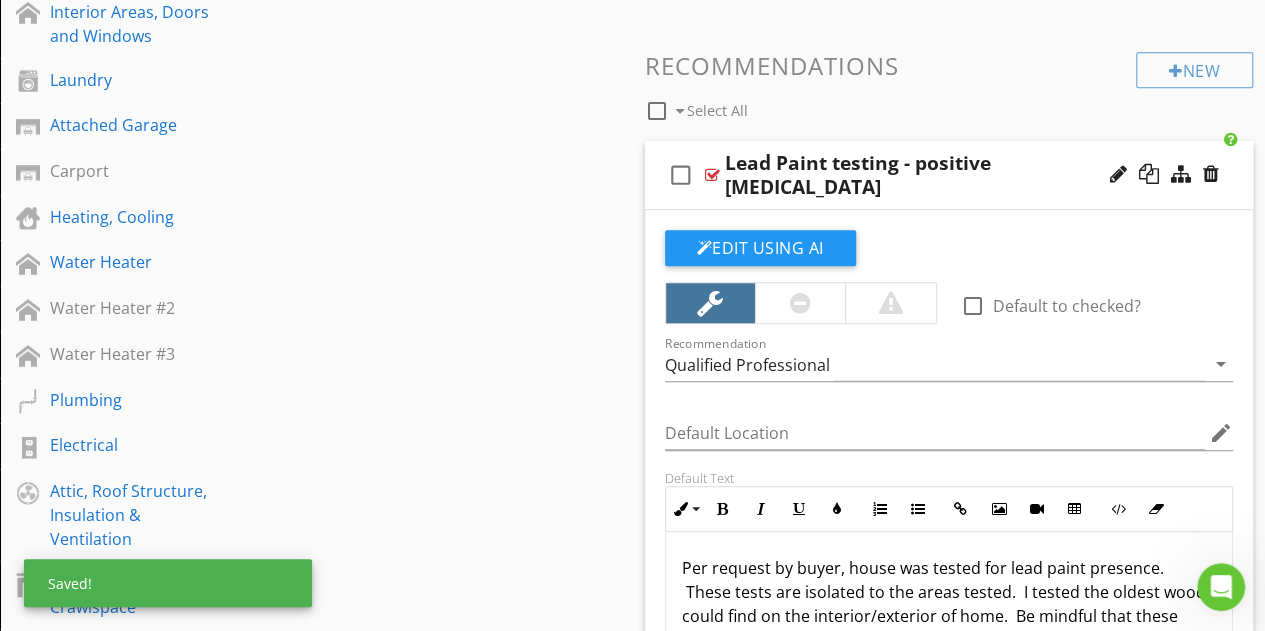 click on "Sections
General Information           Inspection Detail           Grounds / Yard           Roof           Exterior           Chimney, Fireplace, or Stove           Kitchen           Bathrooms           Interior Areas, Doors and Windows           Laundry           Attached Garage           Carport           Heating, Cooling           Water Heater           Water Heater #2           Water Heater #3           Plumbing            Electrical           Attic, Roof Structure, Insulation & Ventilation           Foundation Areas / Crawlspace           Detached Garage/Building           Detached Garage/Building #2           Environmental Concerns           Final Checklist           Mold Inspection           Standards of Practice
Section
Attachments
Attachment
Items
General           Mold Inspection           Odors Present           Asbestos           Lead Based Paint" at bounding box center (632, 378) 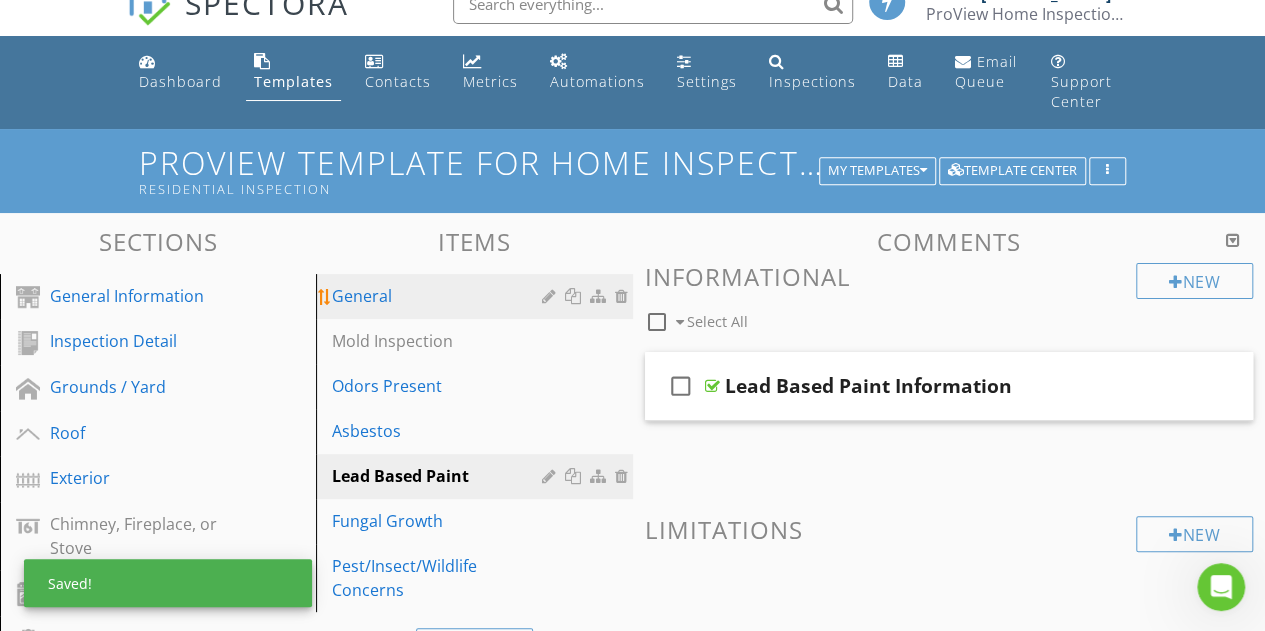 scroll, scrollTop: 0, scrollLeft: 0, axis: both 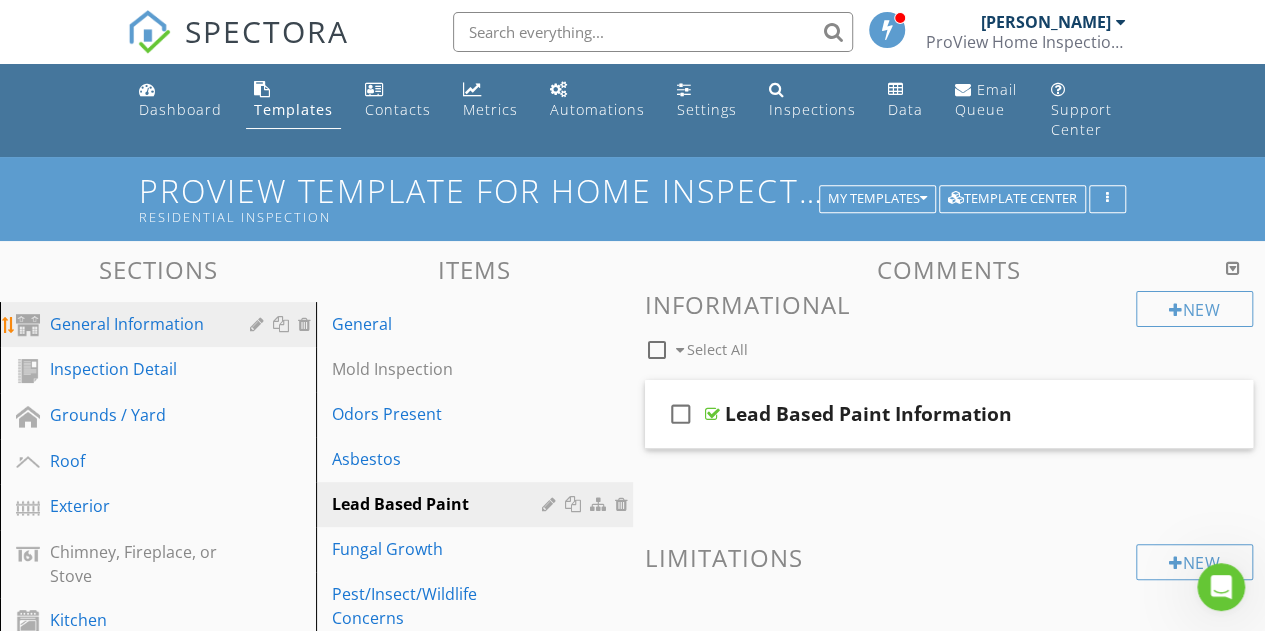 click on "General Information" at bounding box center [135, 324] 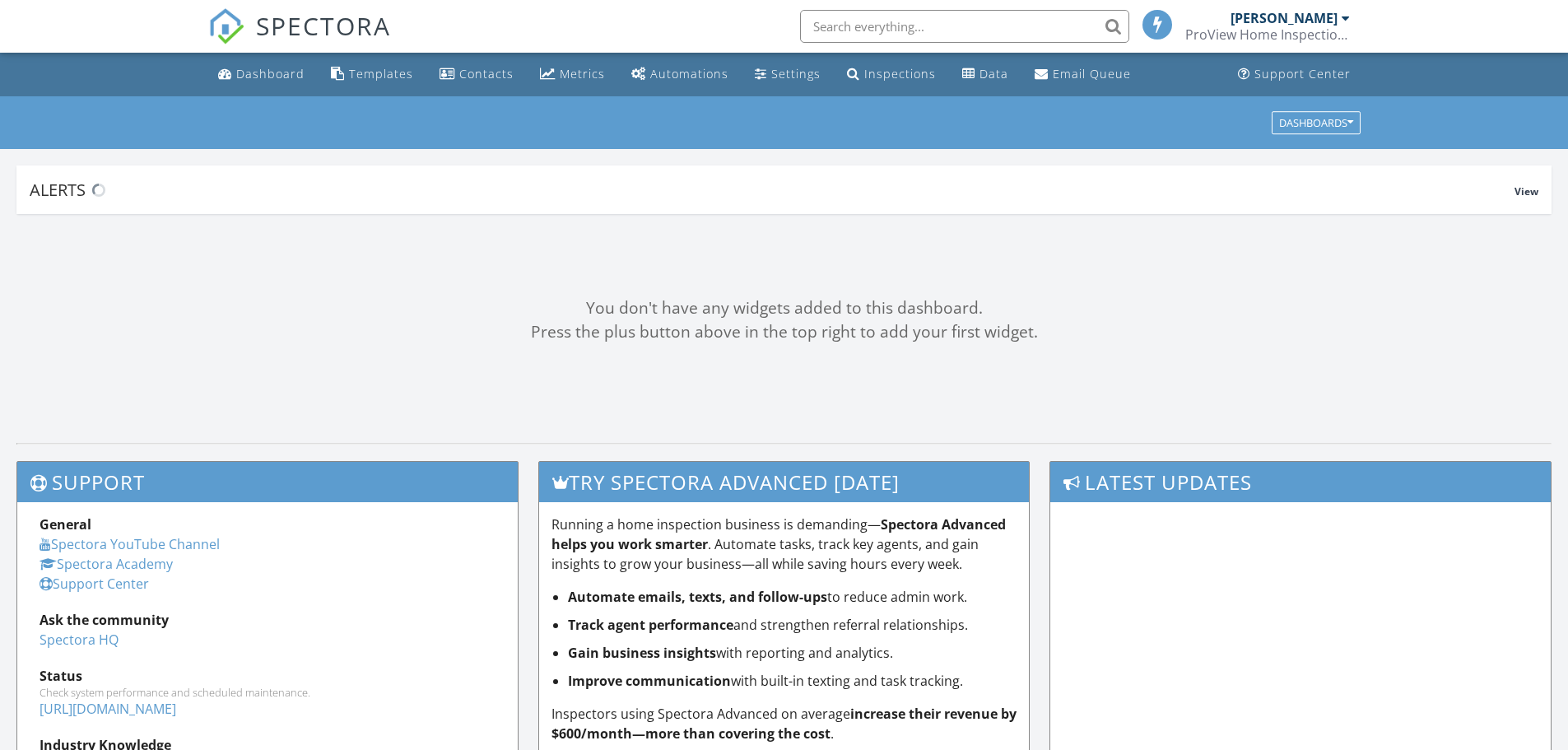 scroll, scrollTop: 0, scrollLeft: 0, axis: both 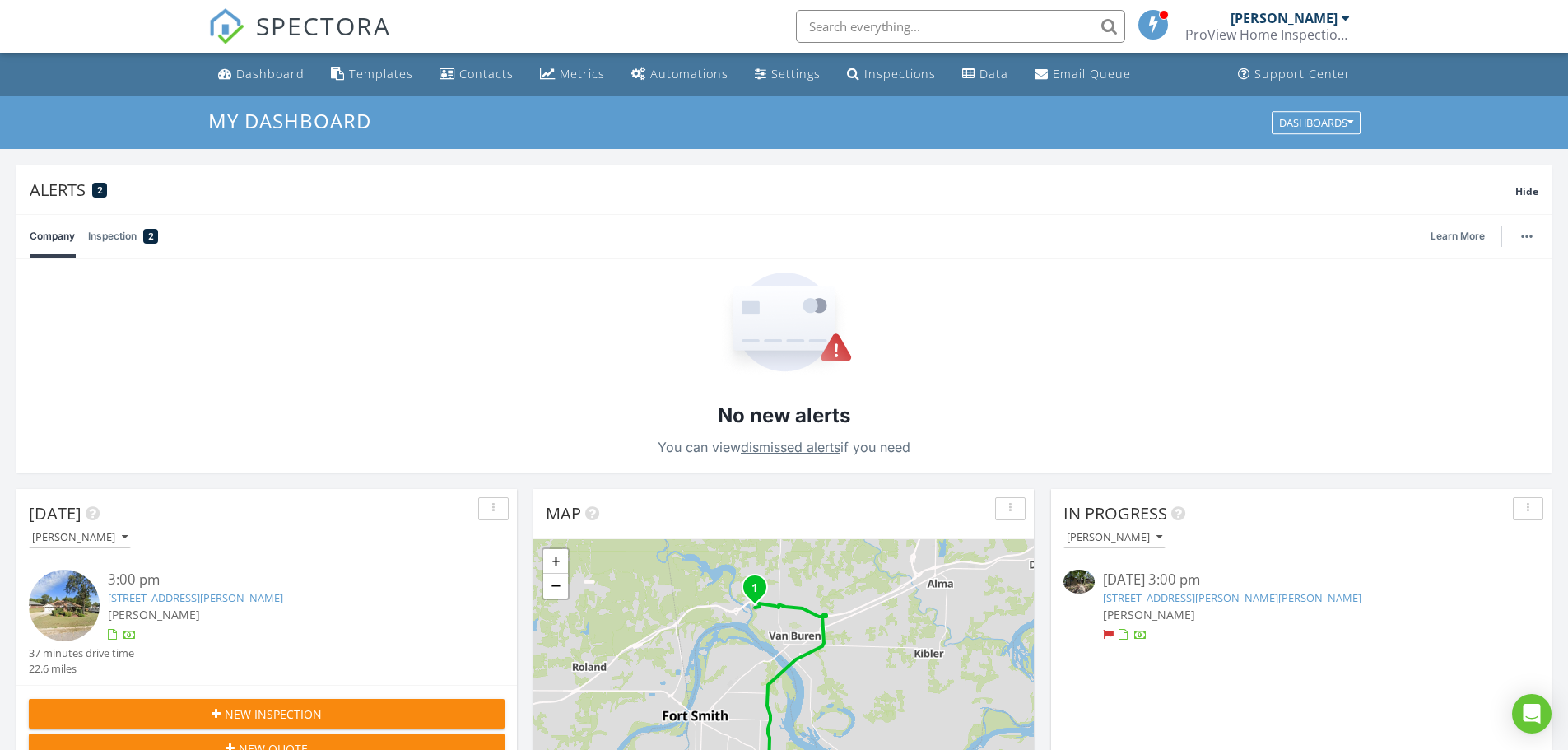 click on "Today
Nick Rodebush
3:00 pm
1010 Bear Track Dr, Van Buren, AR 72956
Nick Rodebush
37 minutes drive time   22.6 miles       New Inspection     New Quote         Map               1 + − US 71, I 540; US 71 36.3 km, 37 min Head north on Parnell Lane 300 m Turn left onto Howard Hill Road 3.5 km Turn right onto US 71 6 km Take the ramp onto US 71 20 km Keep left at the fork 700 m Continue straight 250 m Merge left onto I 40 3 km Take the ramp towards Fayetteville Road 500 m Turn left onto North Fayetteville Road (AR 59) 300 m Turn right onto Access Road 1.5 km Turn left onto Valley View Street 250 m Turn right onto Bear Track Drive 350 m You have arrived at your destination, on the right 0 m Leaflet  |  © MapTiler   © OpenStreetMap contributors     In Progress
Nick Rodebush
06/27/25 3:00 pm   1808 Bramble Brae, Fort Smith, AR 72908" at bounding box center [784, 1222] 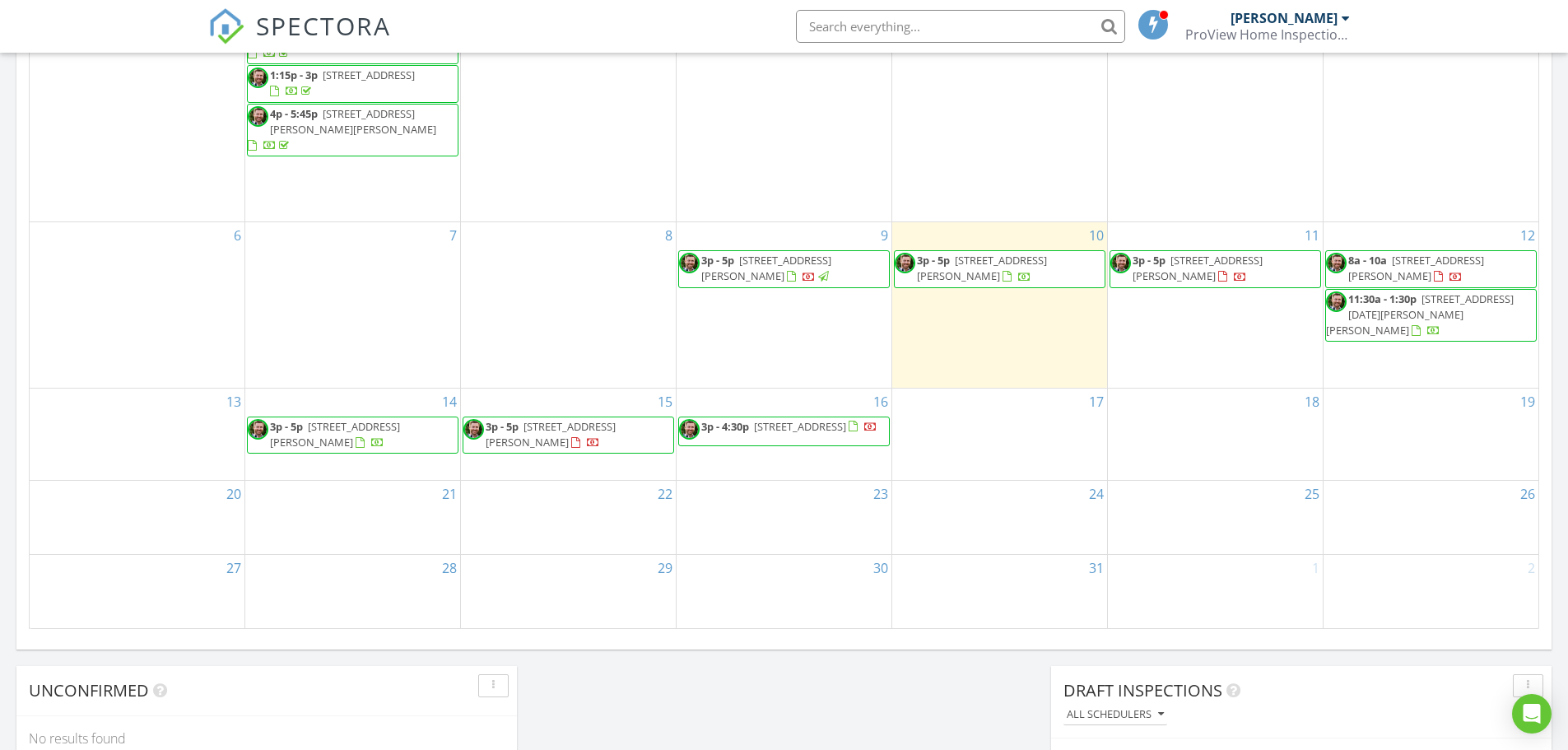 scroll, scrollTop: 1153, scrollLeft: 0, axis: vertical 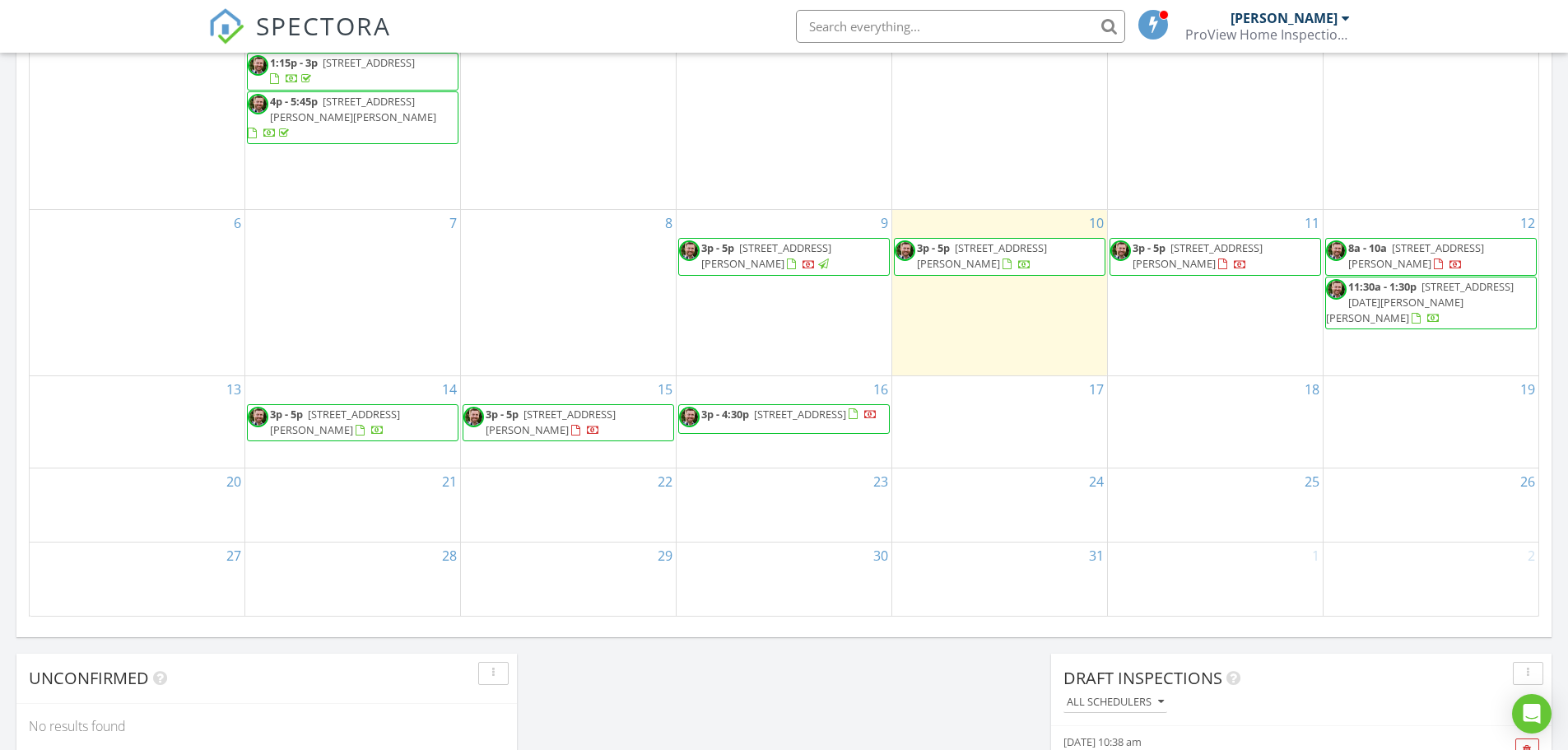 click on "3001 S 100th St, Fort Smith 72903" at bounding box center [1198, 255] 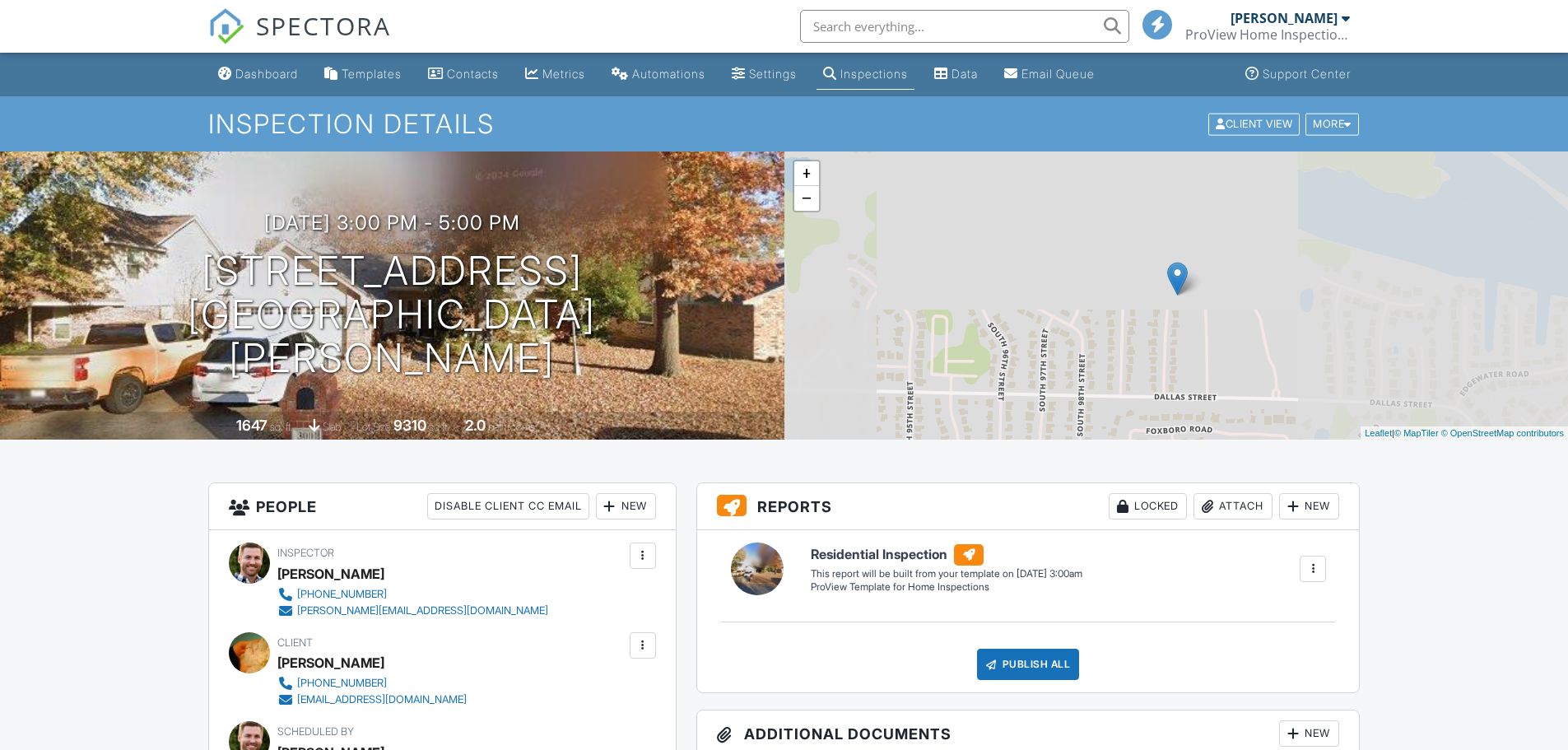scroll, scrollTop: 0, scrollLeft: 0, axis: both 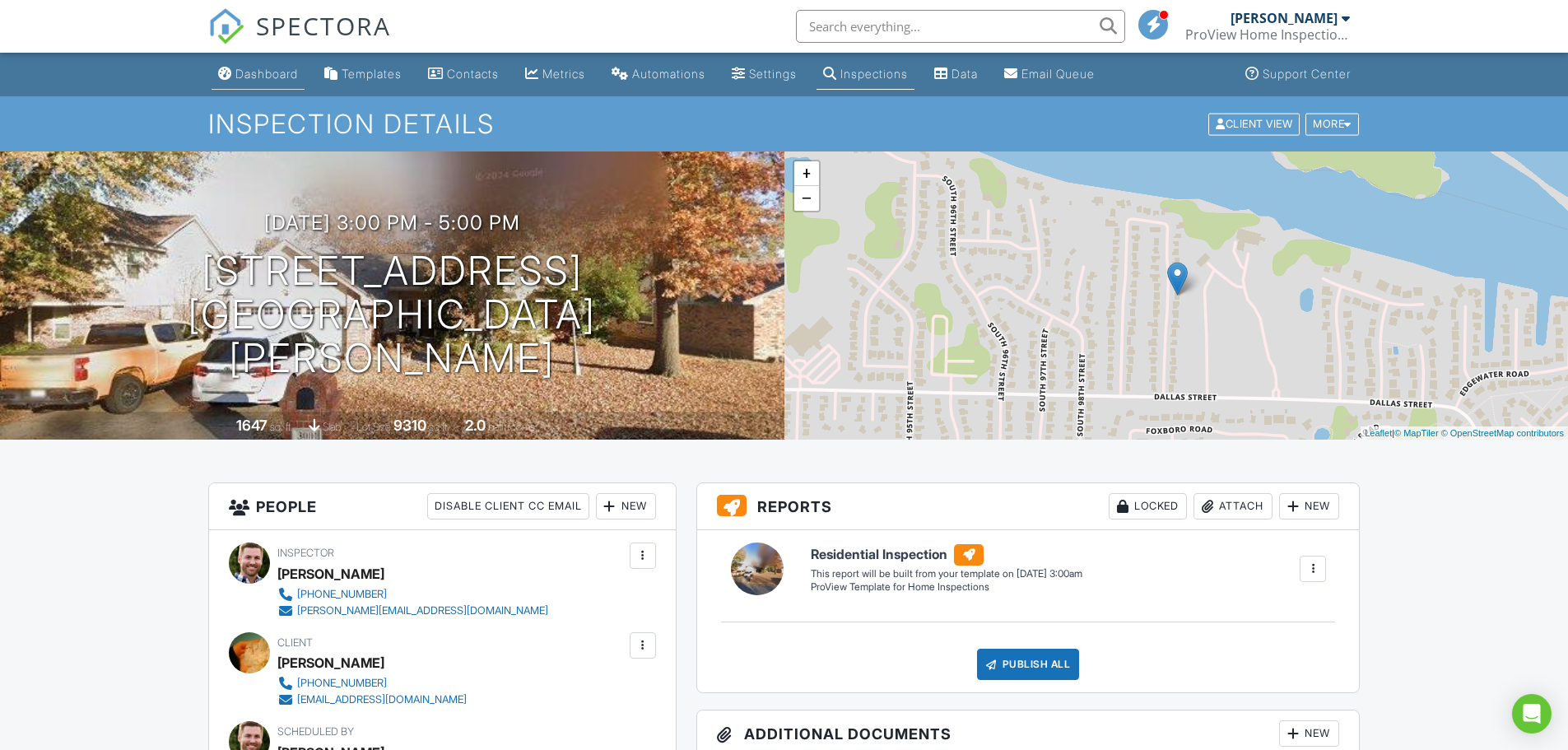click on "Dashboard" at bounding box center (267, 73) 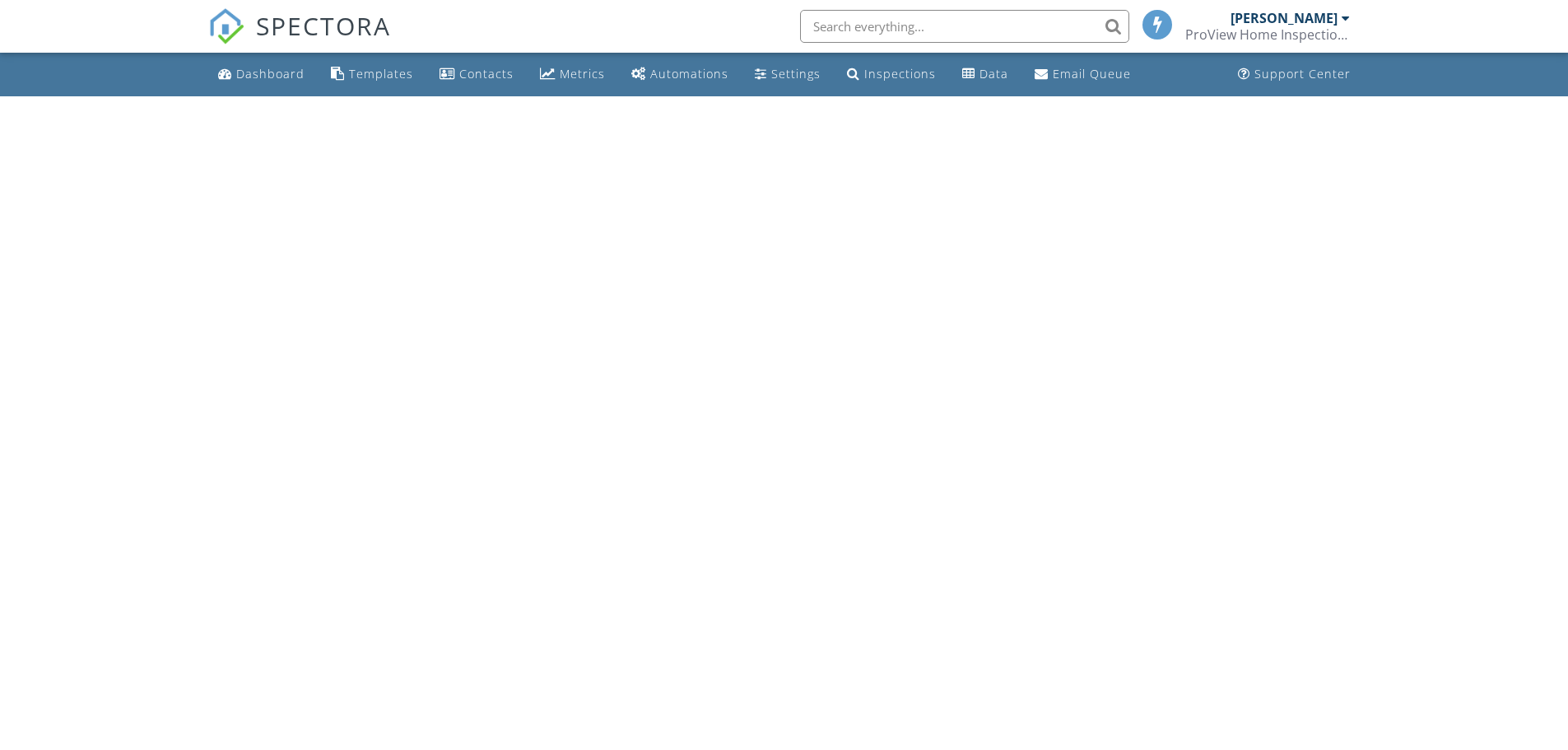 scroll, scrollTop: 0, scrollLeft: 0, axis: both 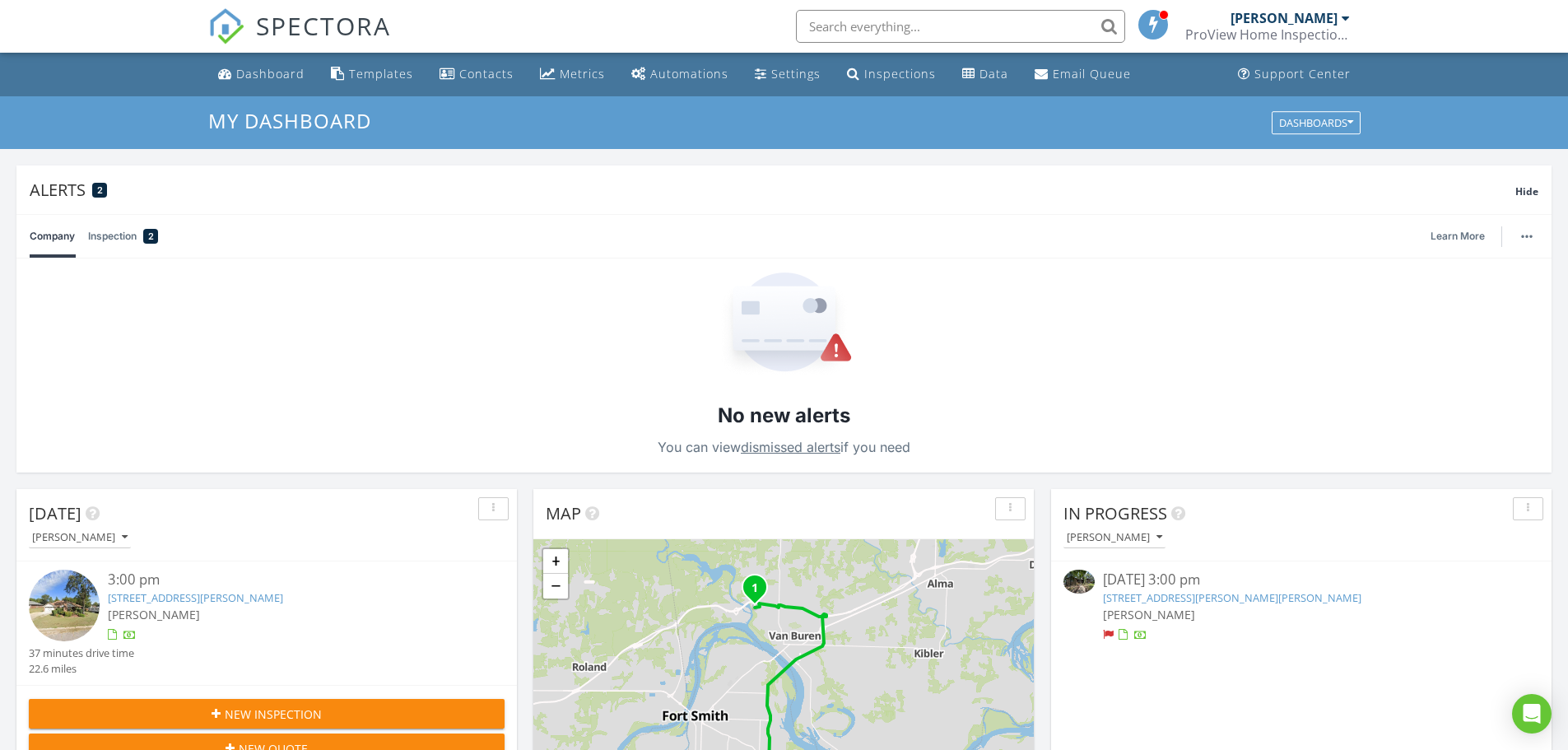 click on "[DATE]
[PERSON_NAME]
3:00 pm
[STREET_ADDRESS][PERSON_NAME]
[PERSON_NAME]
37 minutes drive time   22.6 miles       New Inspection     New Quote         Map               1 + − US 71, I 540; US 71 36.3 km, 37 min Head north on [PERSON_NAME] 300 m Turn left onto [PERSON_NAME][GEOGRAPHIC_DATA] 3.5 km Turn right onto US 71 6 km Take the ramp onto US 71 20 km Keep left at the fork 700 m Continue straight 250 m Merge left onto I 40 3 km Take the ramp towards [GEOGRAPHIC_DATA] 500 m Turn left onto [GEOGRAPHIC_DATA] (AR 59) 300 m Turn right onto Access Road 1.5 km Turn left onto [GEOGRAPHIC_DATA] 250 m Turn right onto Bear Track Drive 350 m You have arrived at your destination, on the right 0 m Leaflet  |  © MapTiler   © OpenStreetMap contributors     In Progress
[PERSON_NAME]
[DATE] 3:00 pm   [STREET_ADDRESS][PERSON_NAME][PERSON_NAME]" at bounding box center (784, 1222) 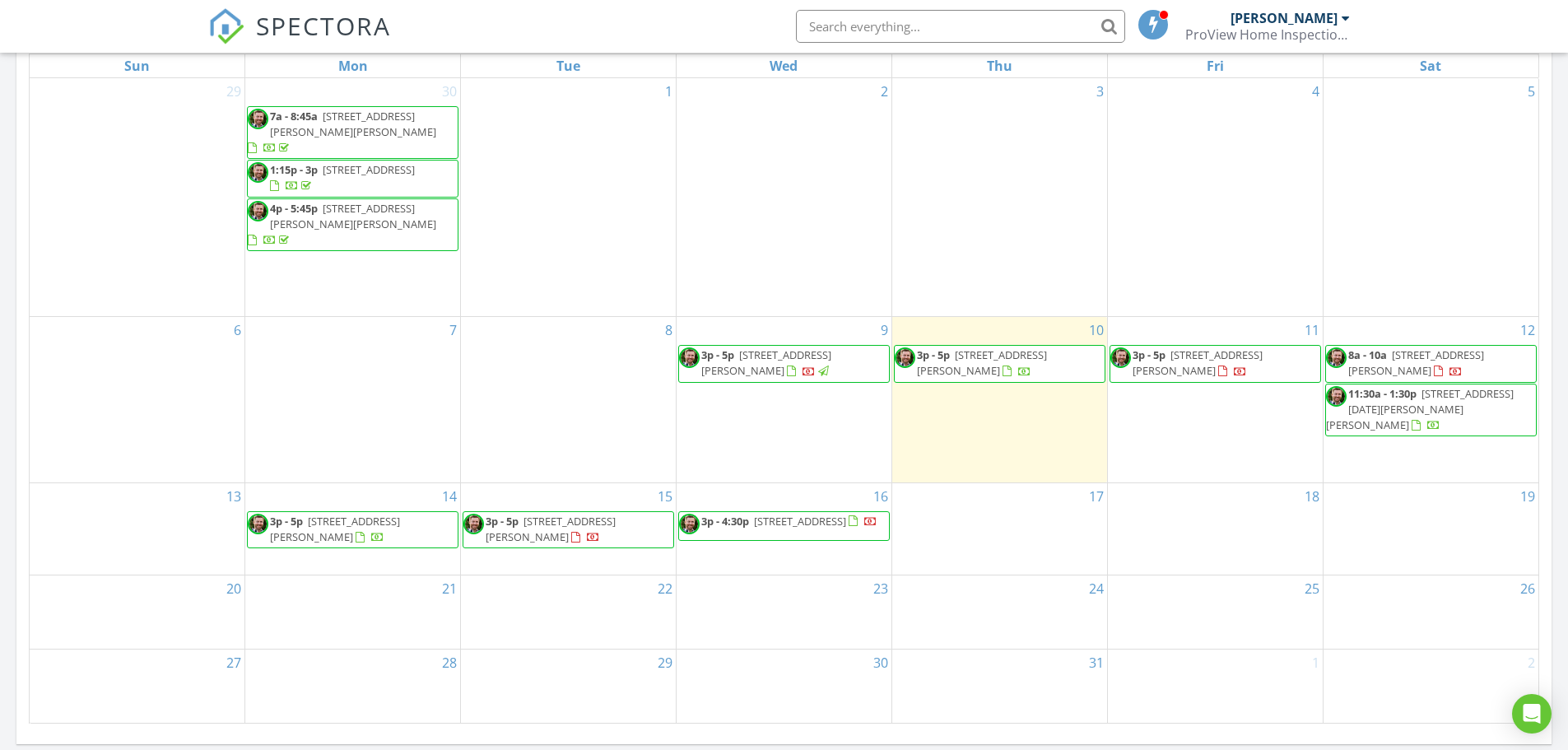 scroll, scrollTop: 1070, scrollLeft: 0, axis: vertical 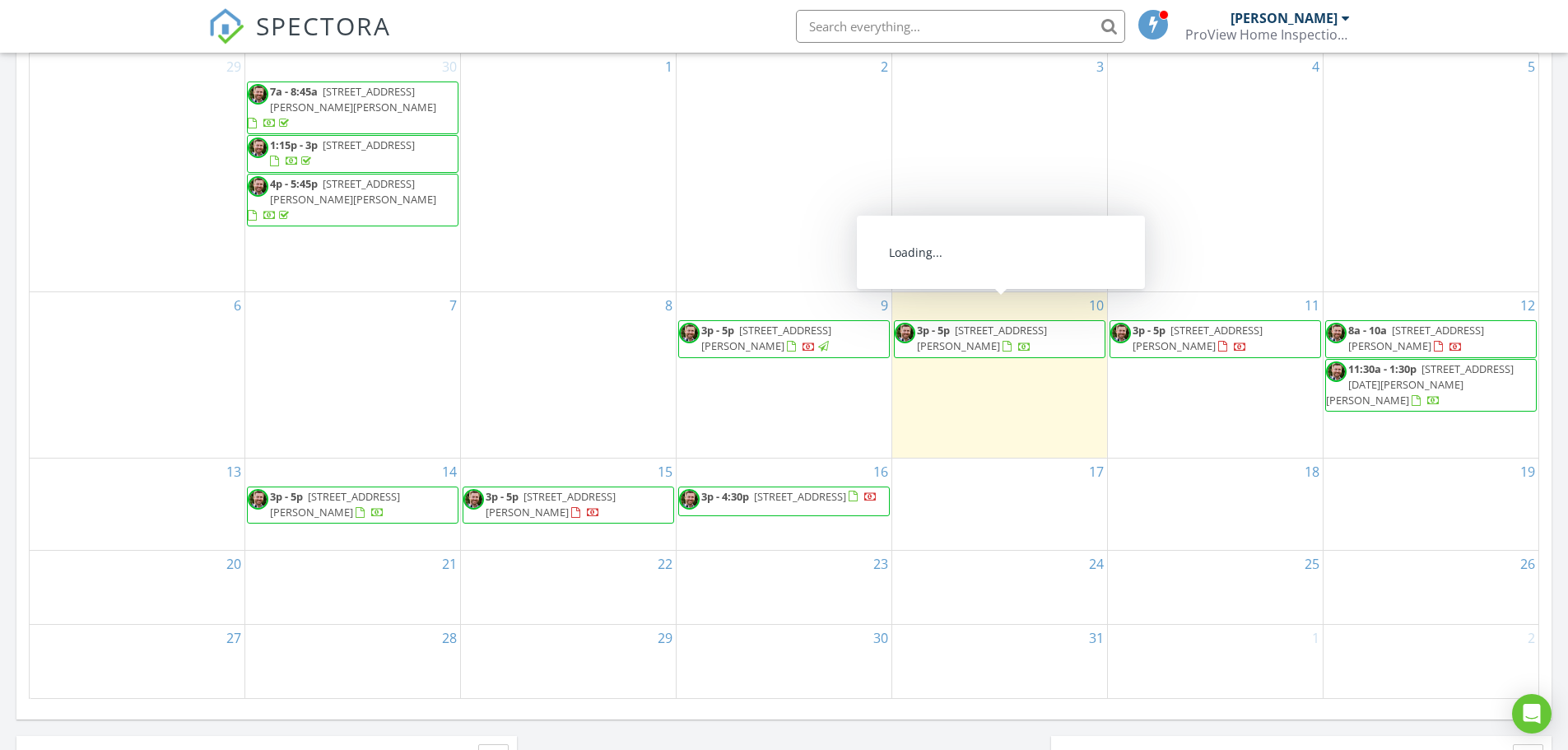 click on "[STREET_ADDRESS][PERSON_NAME]" at bounding box center [982, 338] 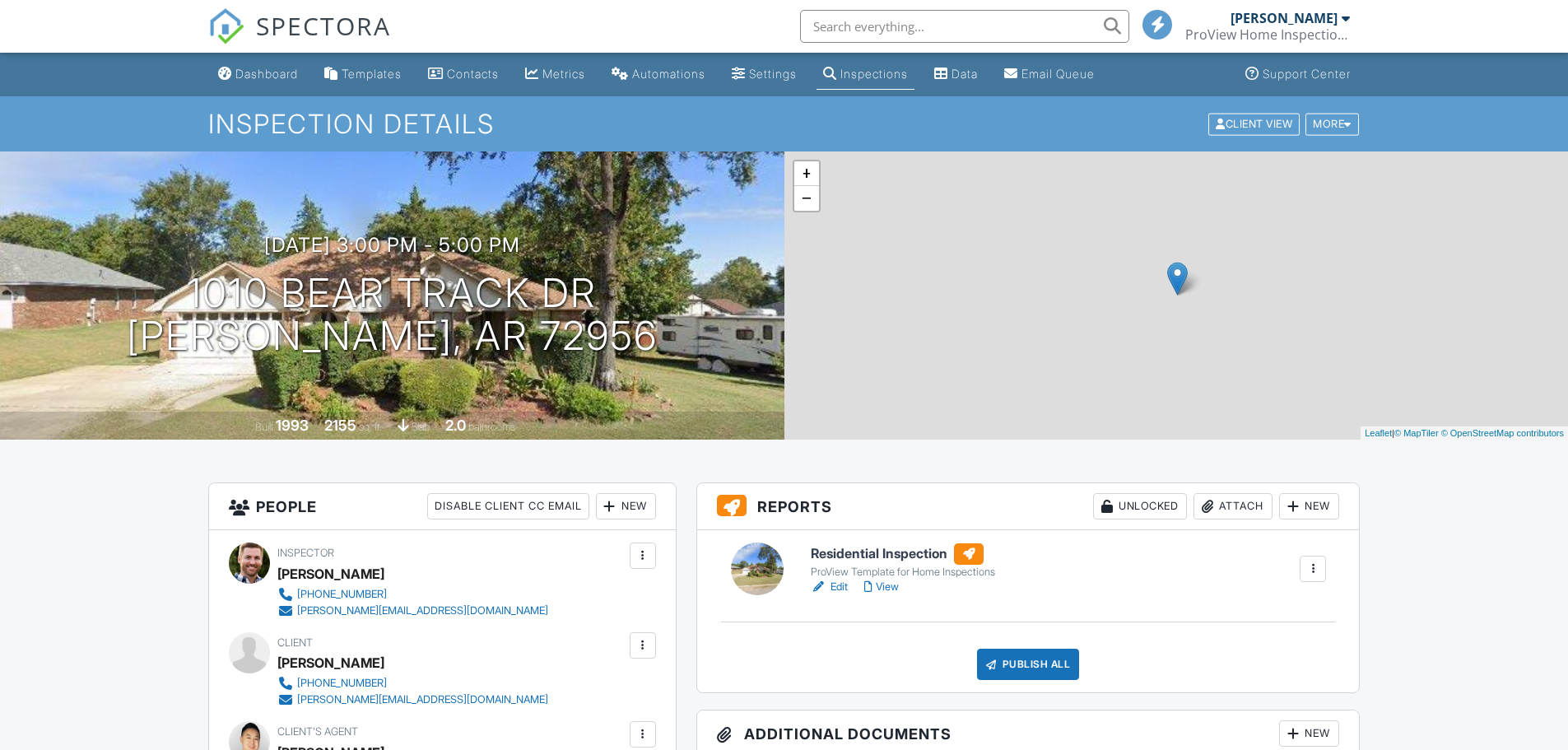scroll, scrollTop: 0, scrollLeft: 0, axis: both 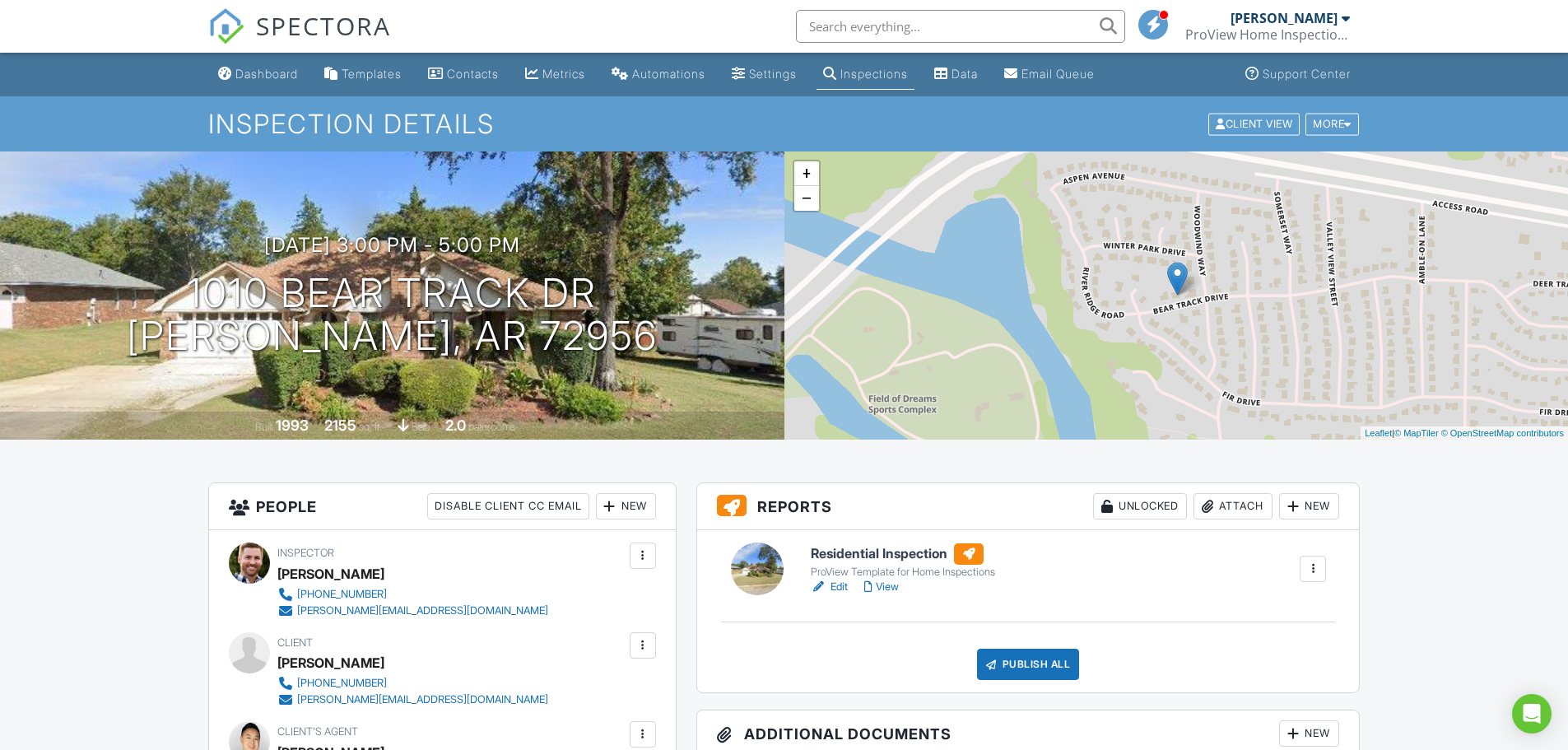 click on "All emails and texts are disabled for this inspection!
All emails and texts have been disabled for this inspection. This may have happened due to someone manually disabling them or this inspection being unconfirmed when it was scheduled. To re-enable emails and texts for this inspection, click the button below.
Turn on emails and texts
Turn on and Requeue Notifications
Reports
Unlocked
Attach
New
Residential Inspection
ProView Template for Home Inspections
Edit
View
Quick Publish
Copy
Delete
Publish All
Checking report completion
Publish report?
Before publishing from the web, click "Preview/Publish" in the Report Editor to save your changes ( don't know where that is? ). If this is not clicked, your latest changes may not appear in the report.
Cancel
Publish
Share archived report" at bounding box center [784, 1502] 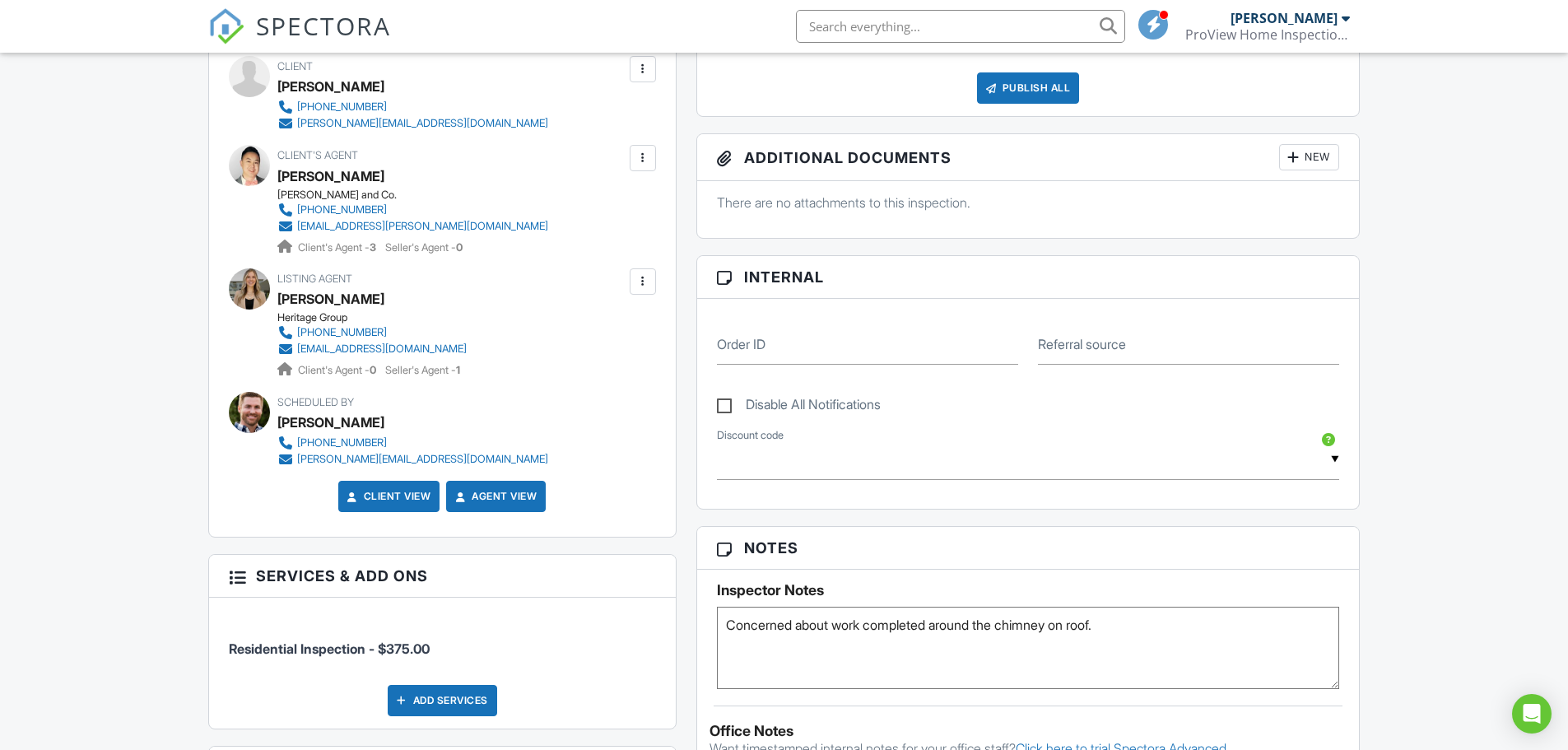 scroll, scrollTop: 659, scrollLeft: 0, axis: vertical 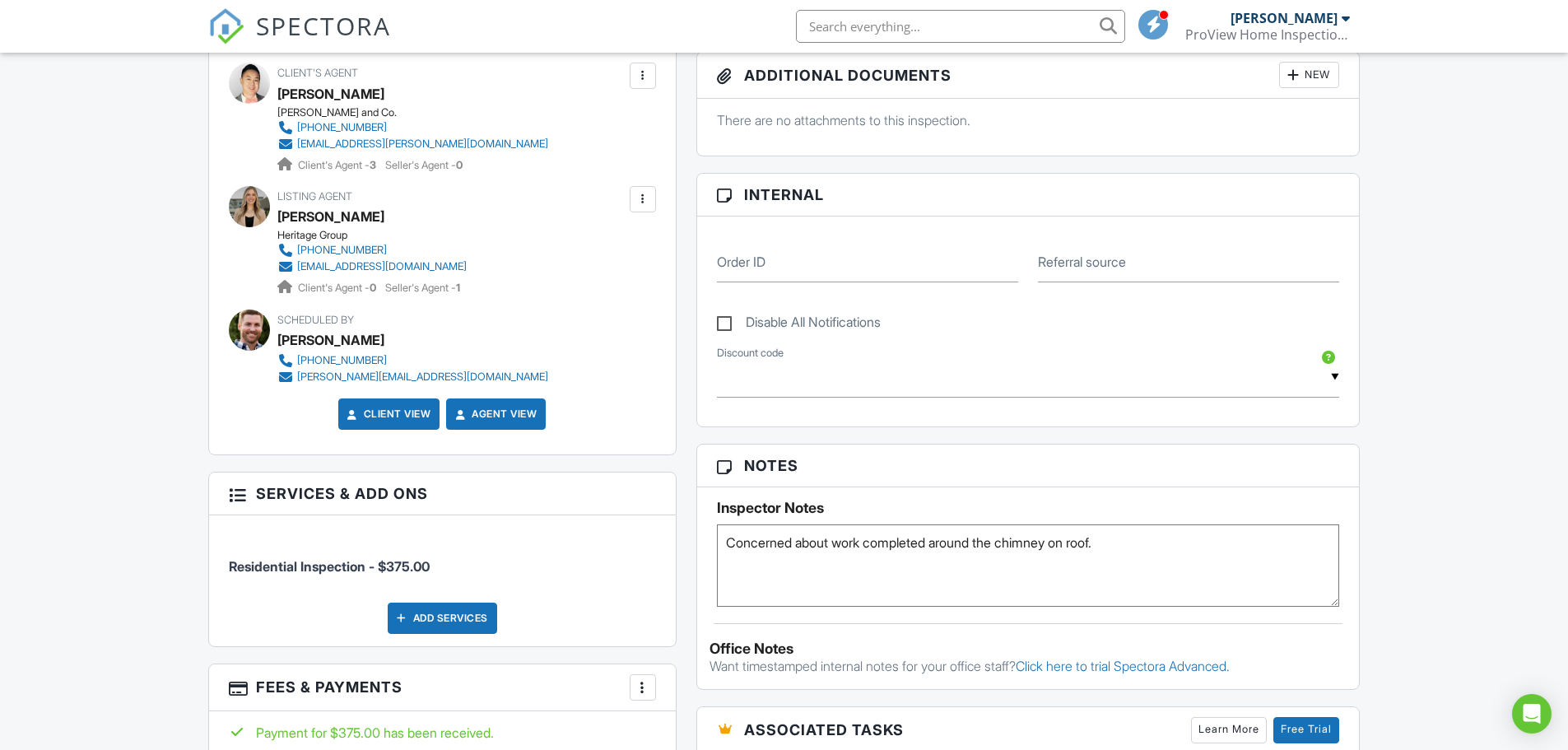 click on "Concerned about work completed around the chimney on roof." at bounding box center (1028, 566) 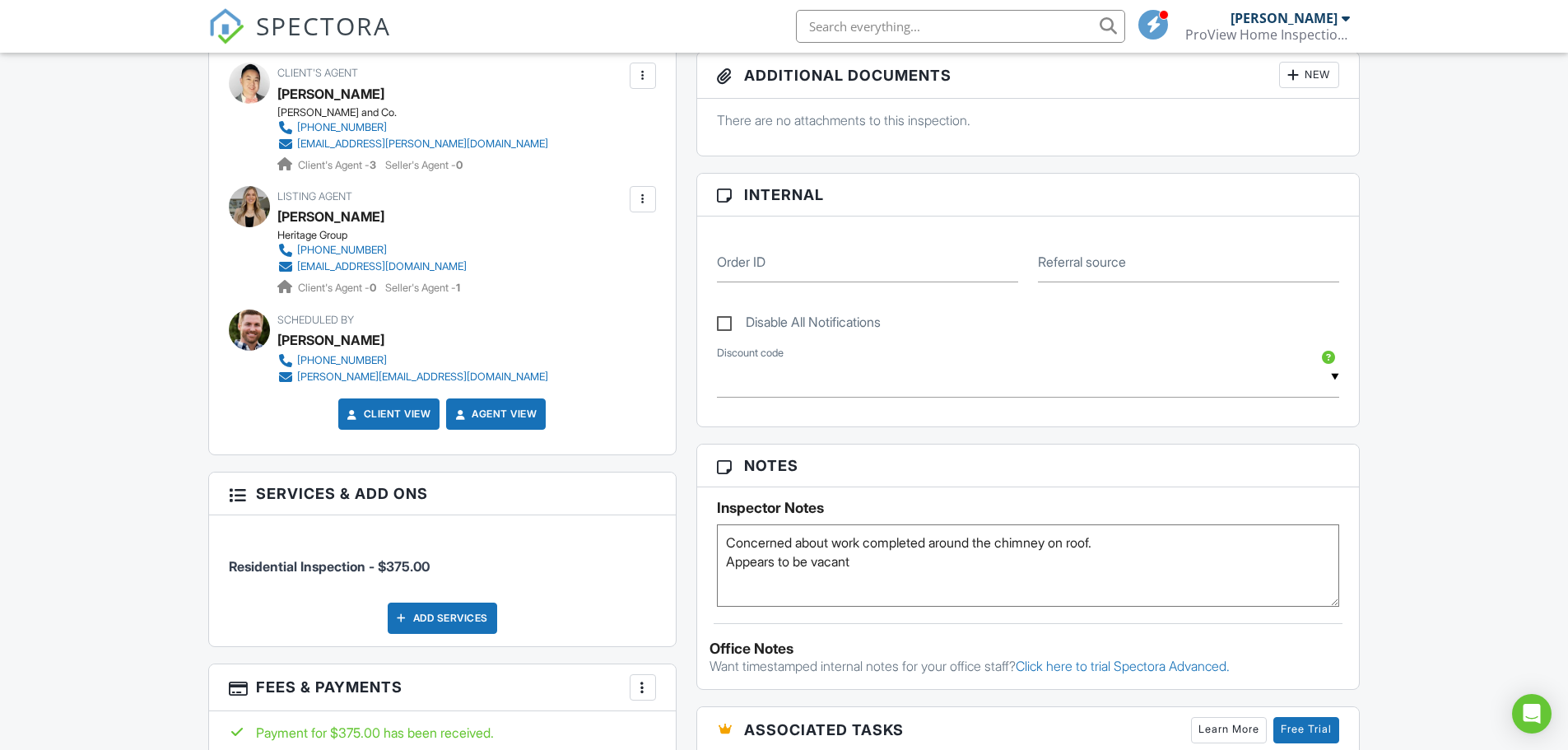 type on "Concerned about work completed around the chimney on roof.
Appears to be vacant" 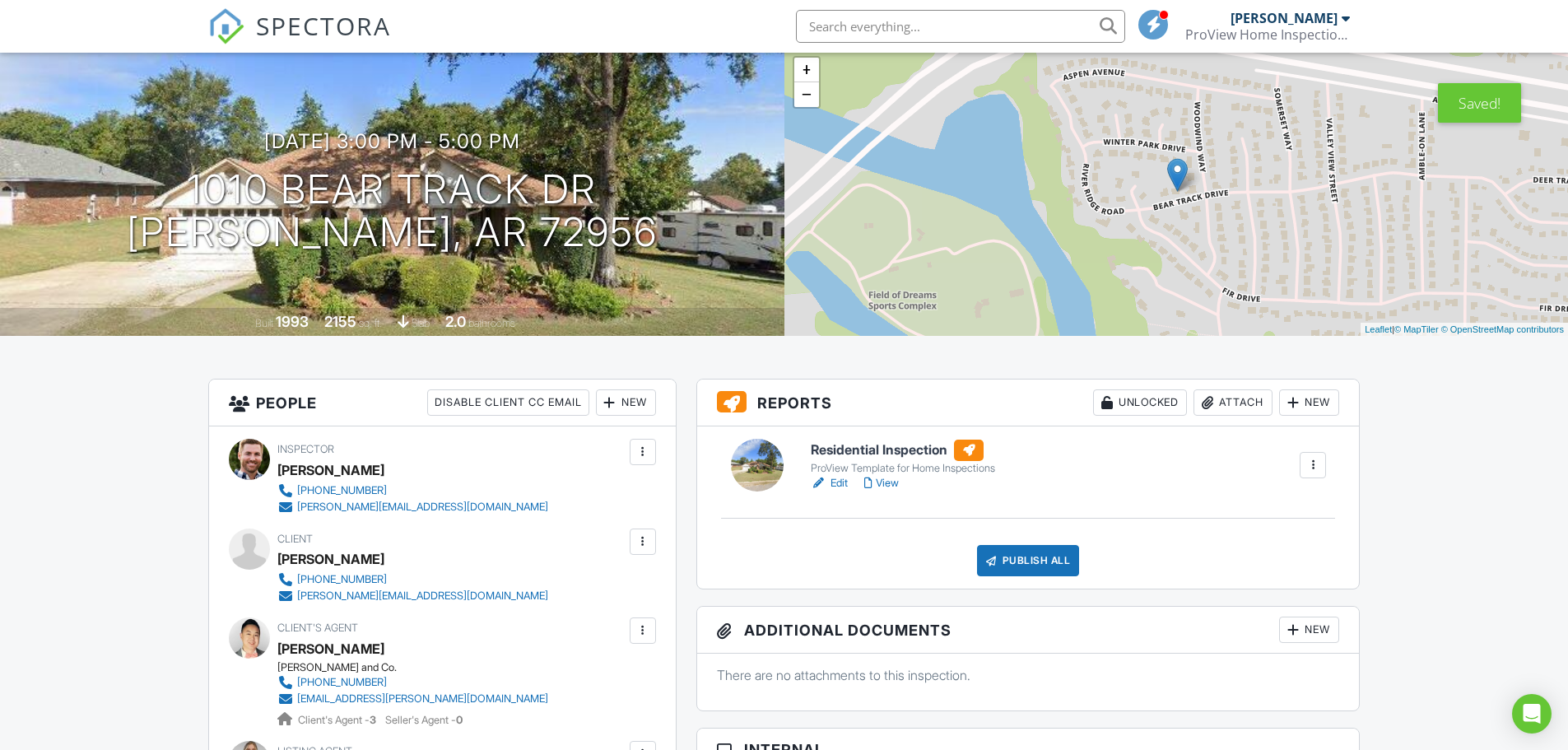scroll, scrollTop: 0, scrollLeft: 0, axis: both 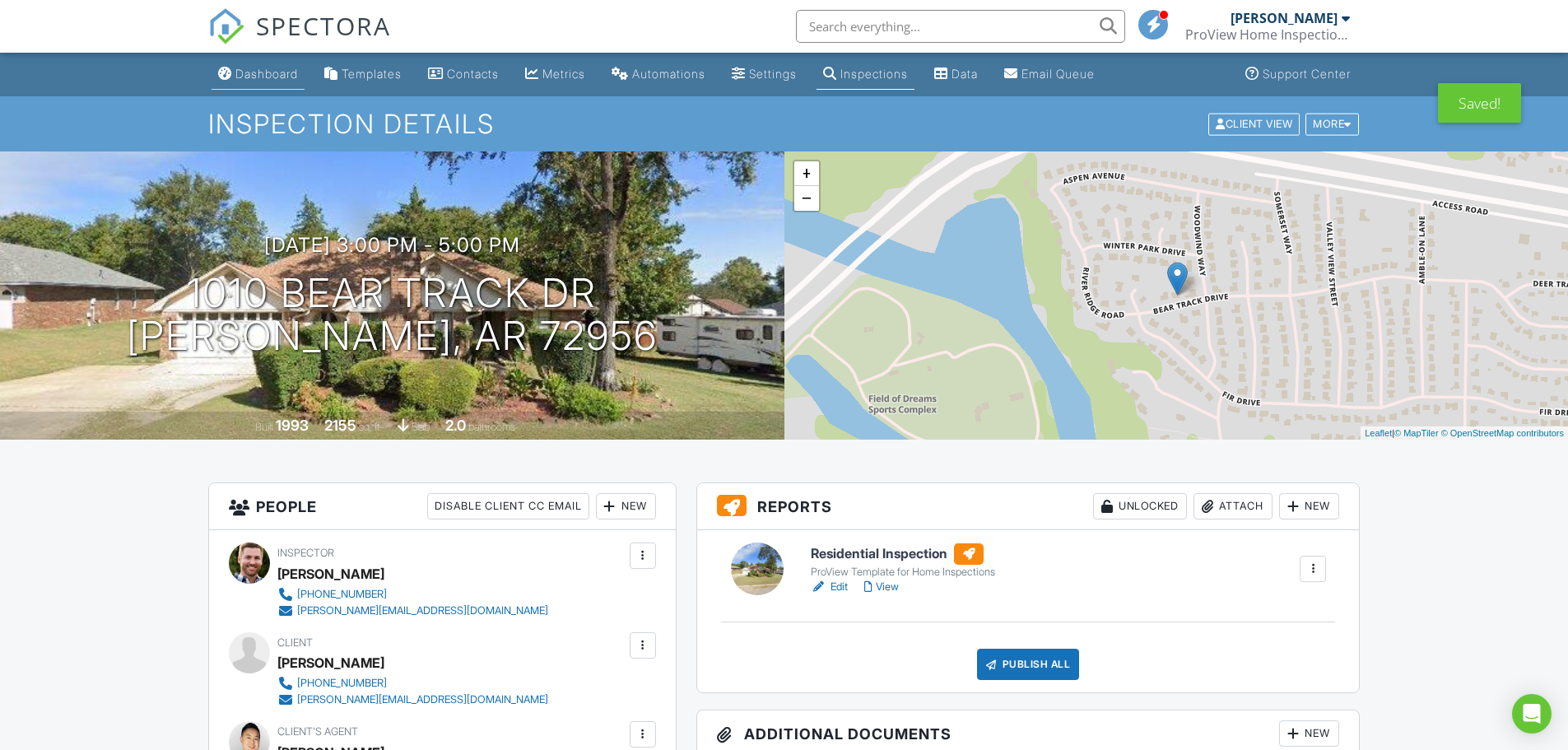 click on "Dashboard" at bounding box center [267, 73] 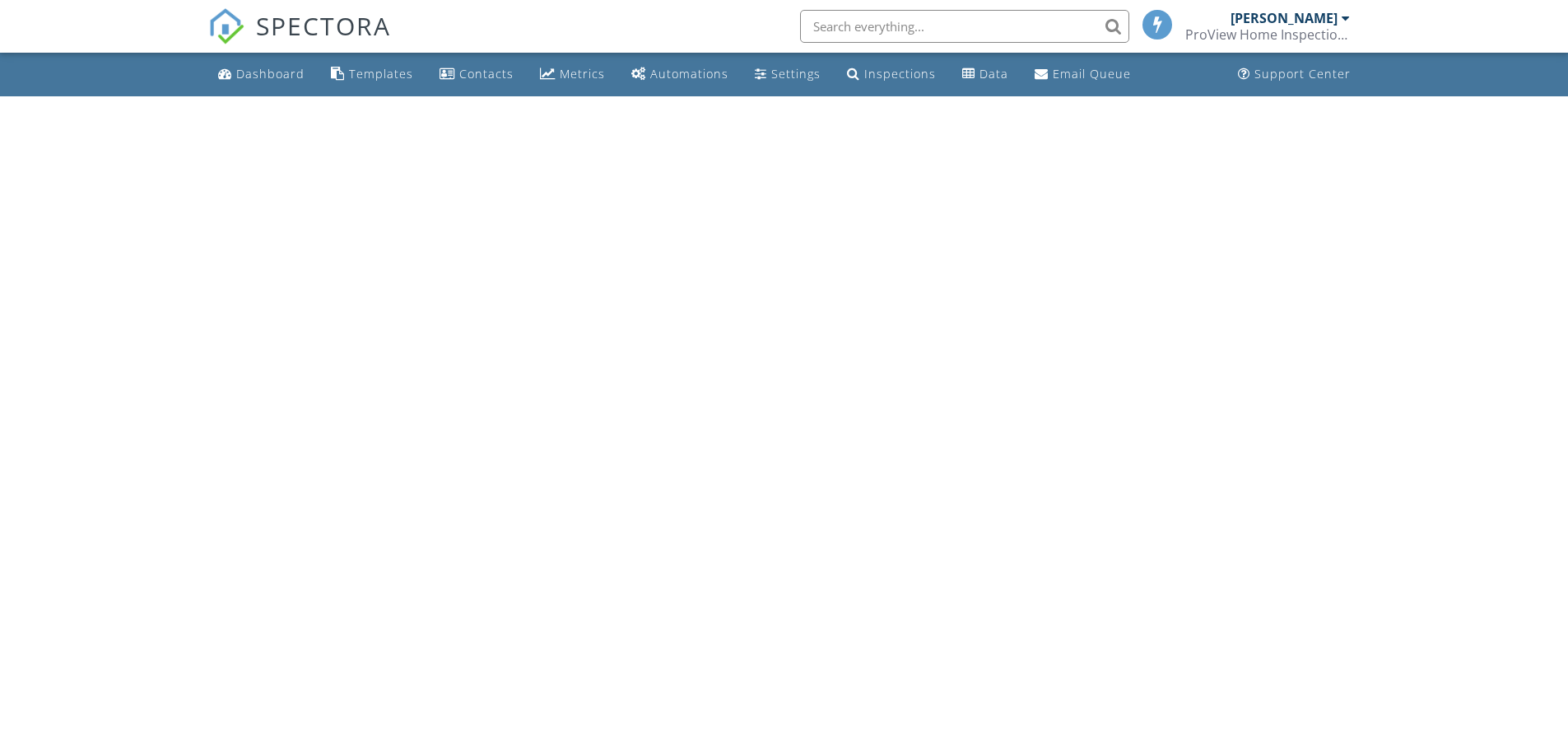 scroll, scrollTop: 0, scrollLeft: 0, axis: both 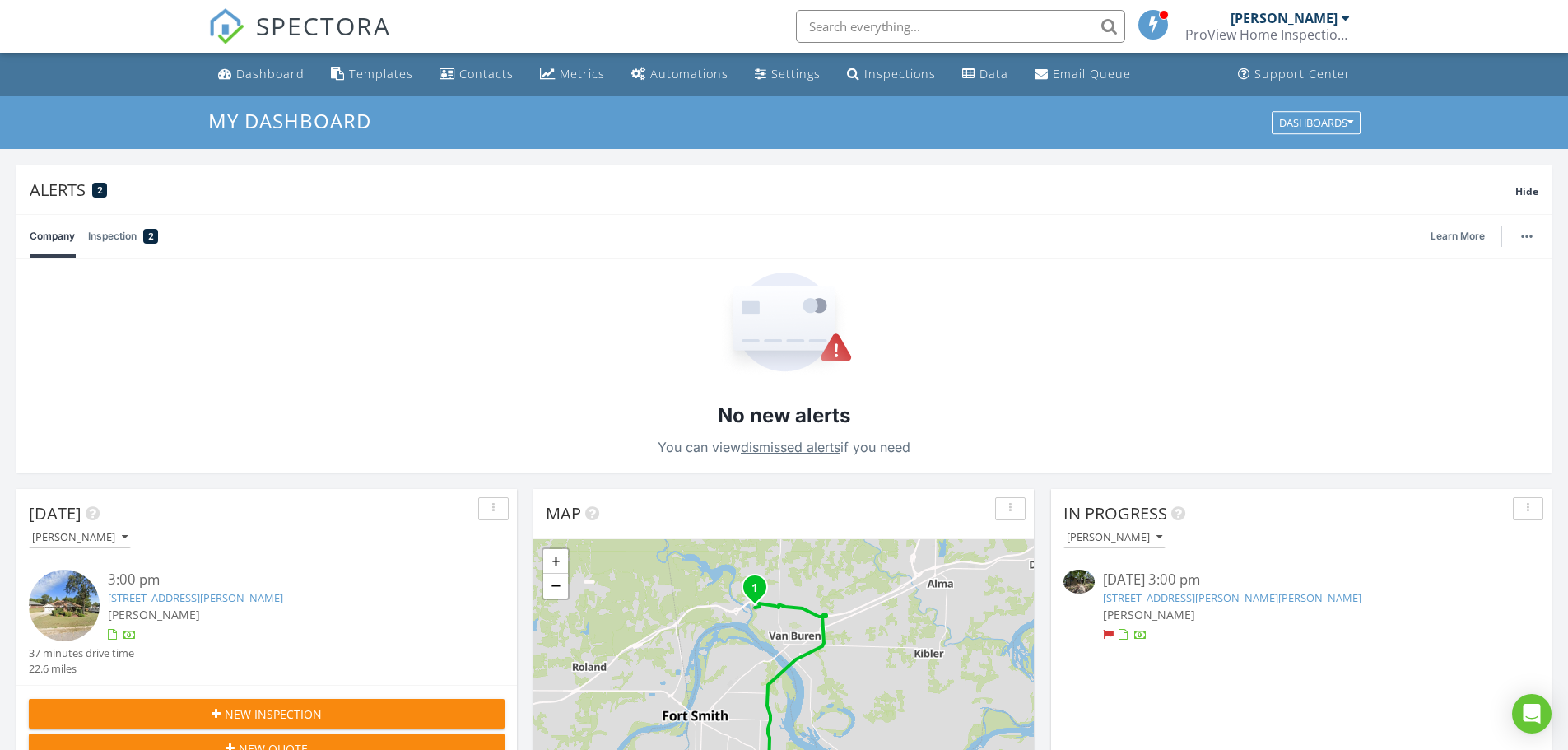 click on "[DATE]
[PERSON_NAME]
3:00 pm
[STREET_ADDRESS][PERSON_NAME]
[PERSON_NAME]
37 minutes drive time   22.6 miles       New Inspection     New Quote         Map               1 + − US 71, I 540; US 71 36.3 km, 37 min Head north on [PERSON_NAME] 300 m Turn left onto [PERSON_NAME][GEOGRAPHIC_DATA] 3.5 km Turn right onto US 71 6 km Take the ramp onto US 71 20 km Keep left at the fork 700 m Continue straight 250 m Merge left onto I 40 3 km Take the ramp towards [GEOGRAPHIC_DATA] 500 m Turn left onto [GEOGRAPHIC_DATA] (AR 59) 300 m Turn right onto Access Road 1.5 km Turn left onto [GEOGRAPHIC_DATA] 250 m Turn right onto Bear Track Drive 350 m You have arrived at your destination, on the right 0 m Leaflet  |  © MapTiler   © OpenStreetMap contributors     In Progress
[PERSON_NAME]
[DATE] 3:00 pm   [STREET_ADDRESS][PERSON_NAME][PERSON_NAME]" at bounding box center [784, 1222] 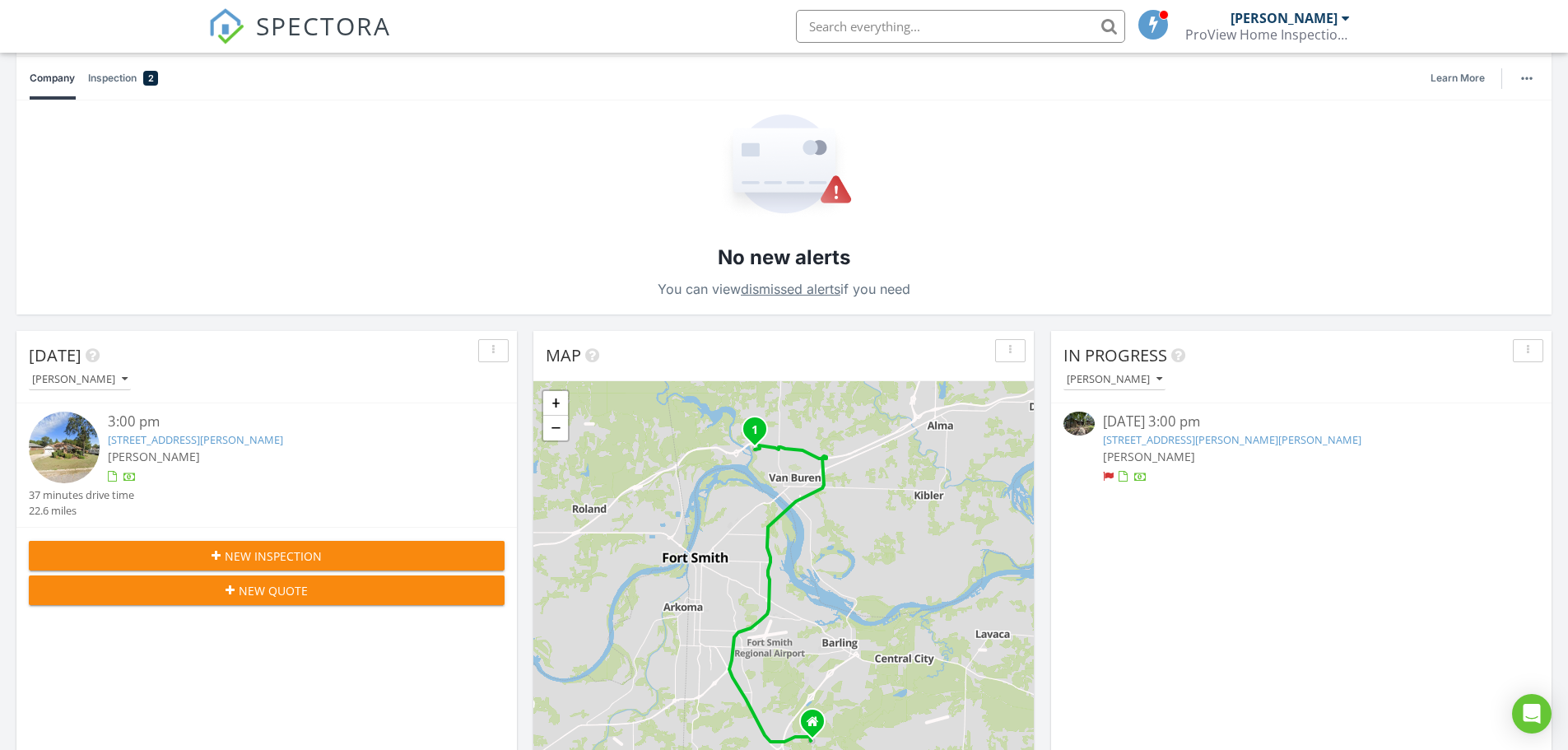 scroll, scrollTop: 0, scrollLeft: 0, axis: both 